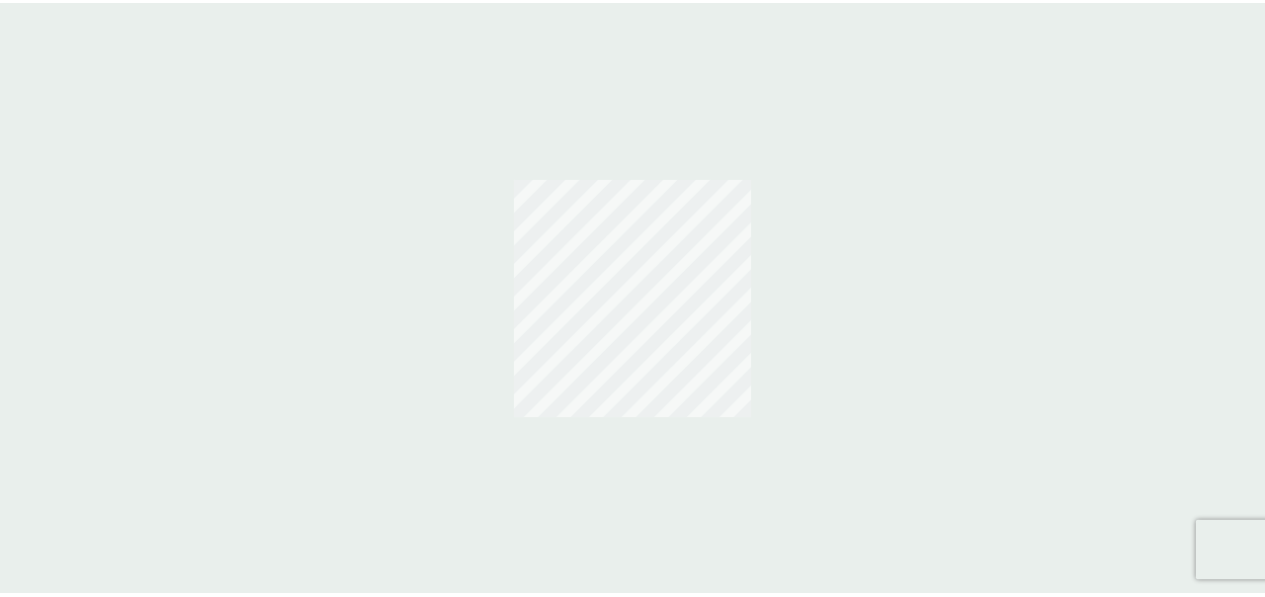 scroll, scrollTop: 0, scrollLeft: 0, axis: both 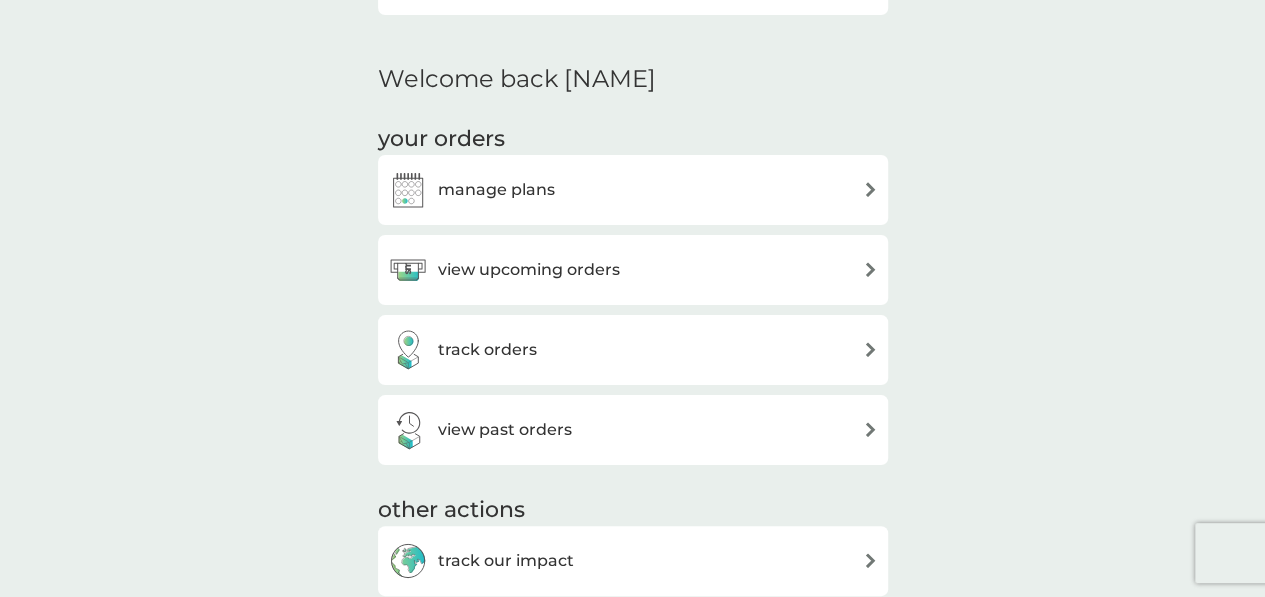 click on "view upcoming orders" at bounding box center [633, 270] 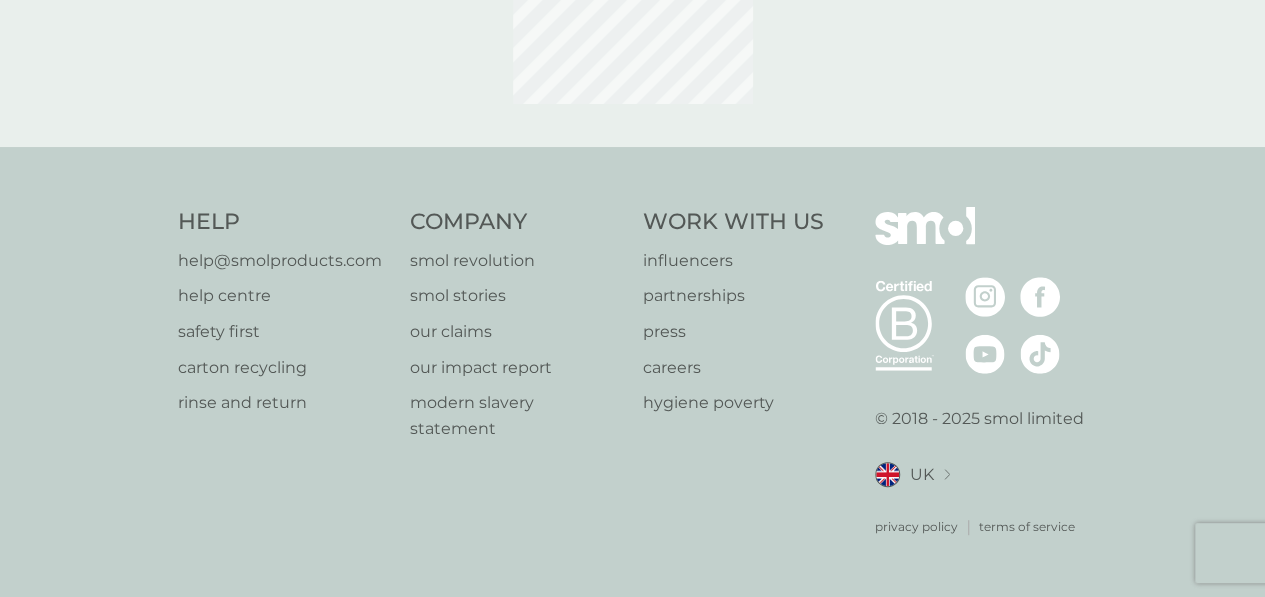 scroll, scrollTop: 0, scrollLeft: 0, axis: both 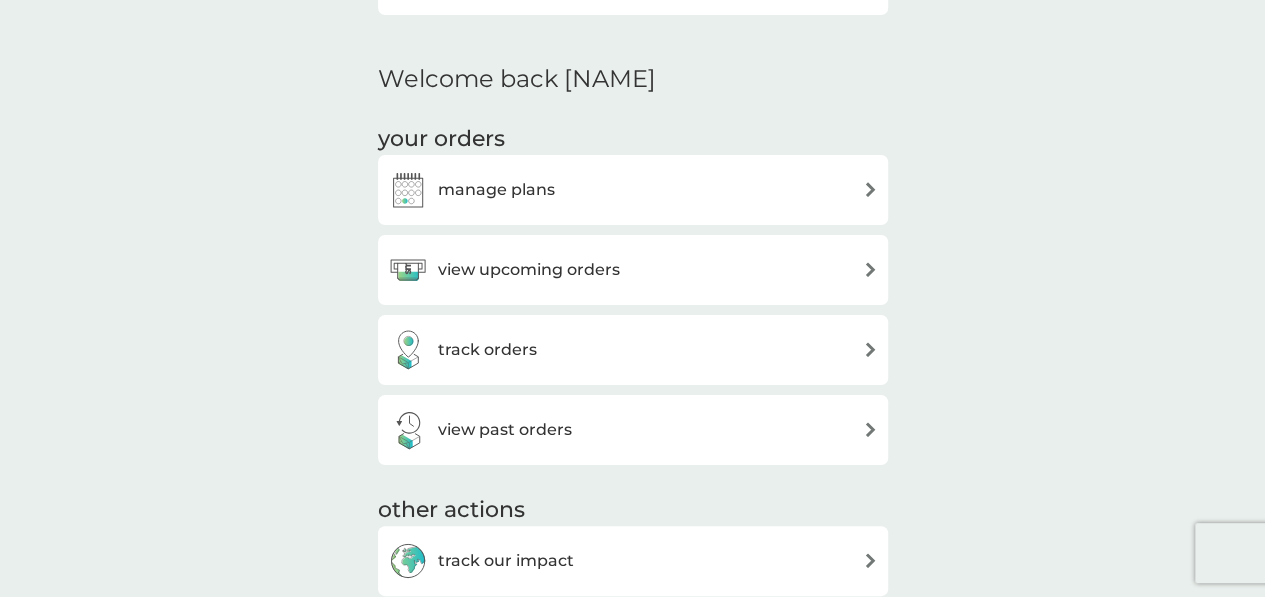 click on "manage plans" at bounding box center (633, 190) 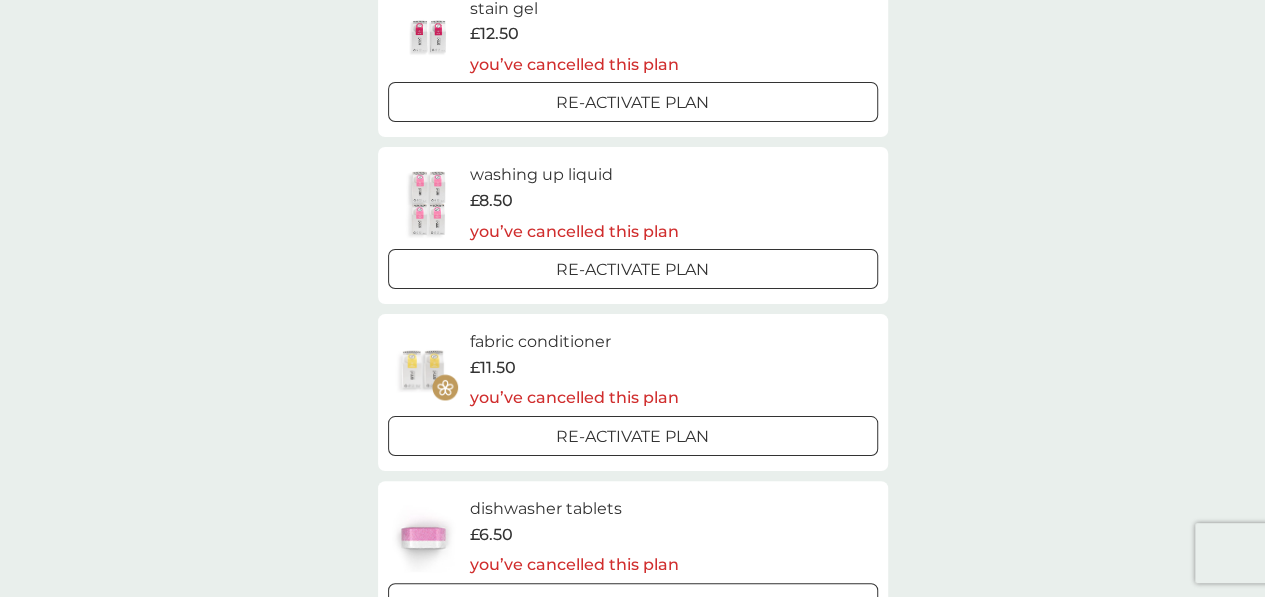 scroll, scrollTop: 0, scrollLeft: 0, axis: both 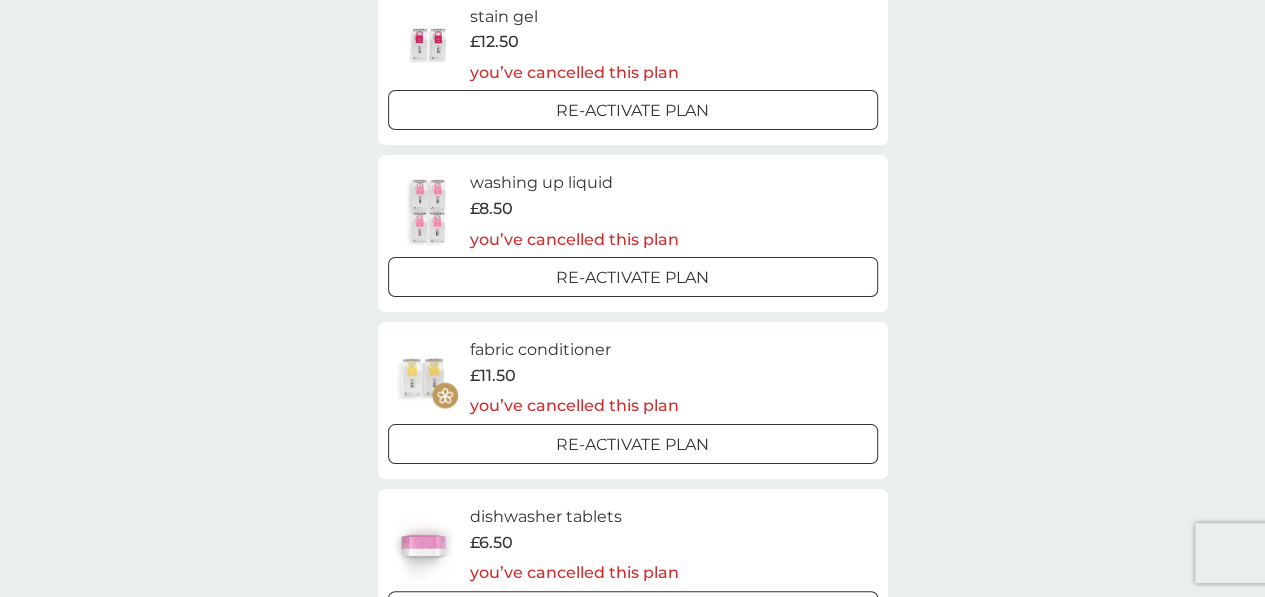click on "fabric conditioner" at bounding box center [573, 350] 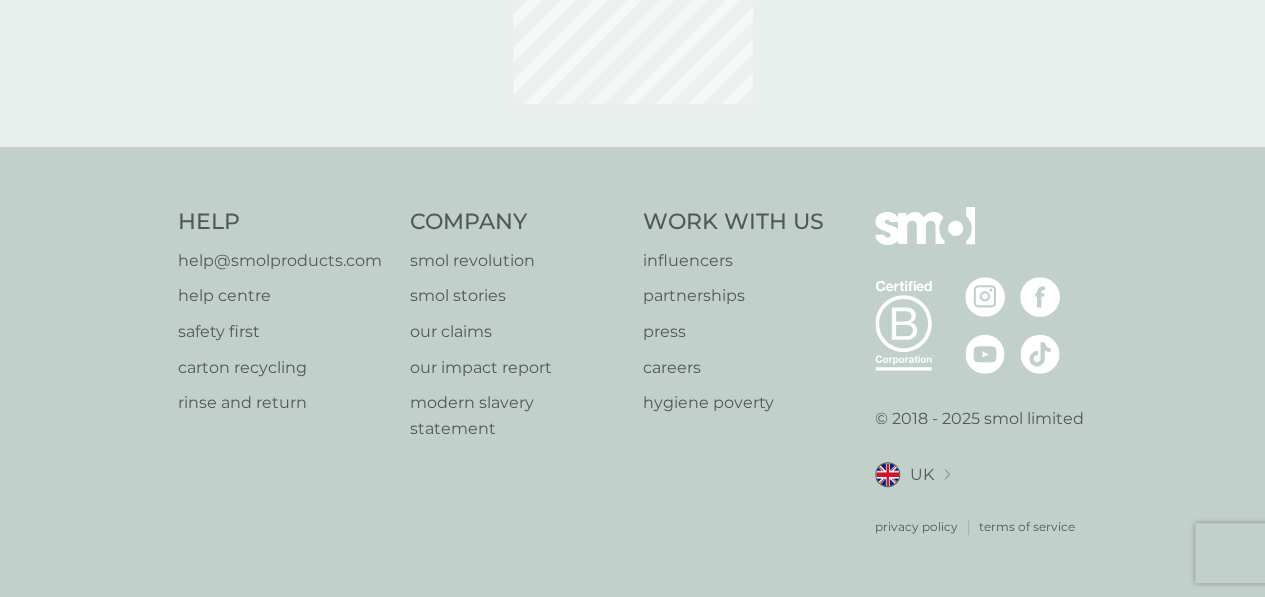 scroll, scrollTop: 0, scrollLeft: 0, axis: both 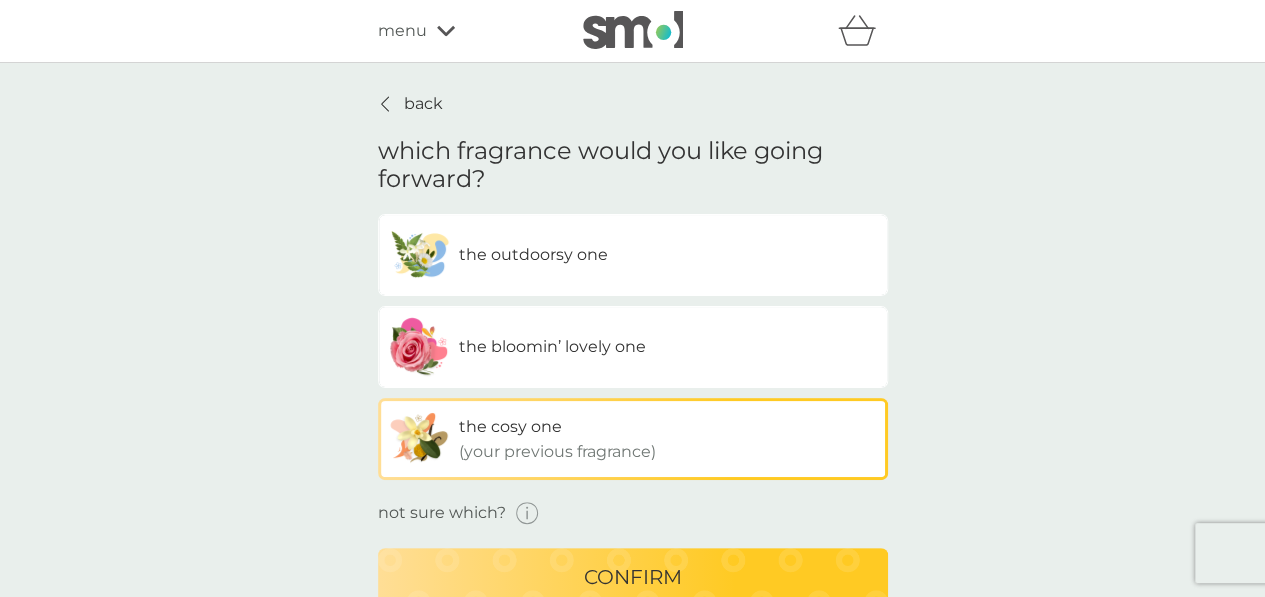 click on "the outdoorsy one" at bounding box center (533, 254) 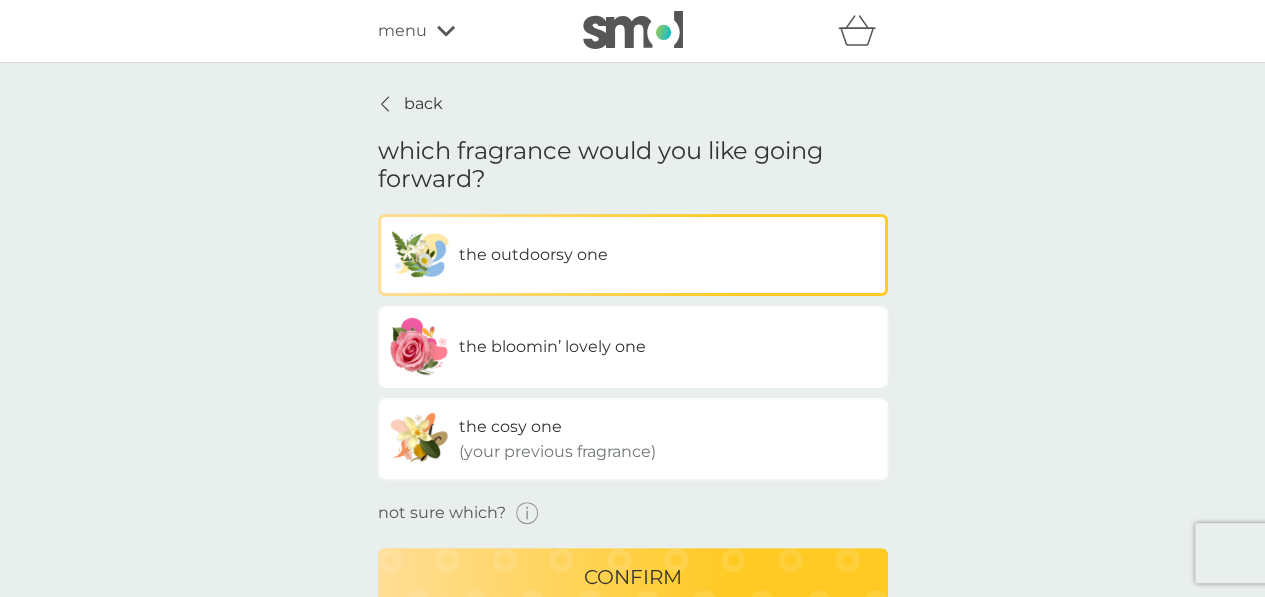 click on "confirm" at bounding box center (633, 577) 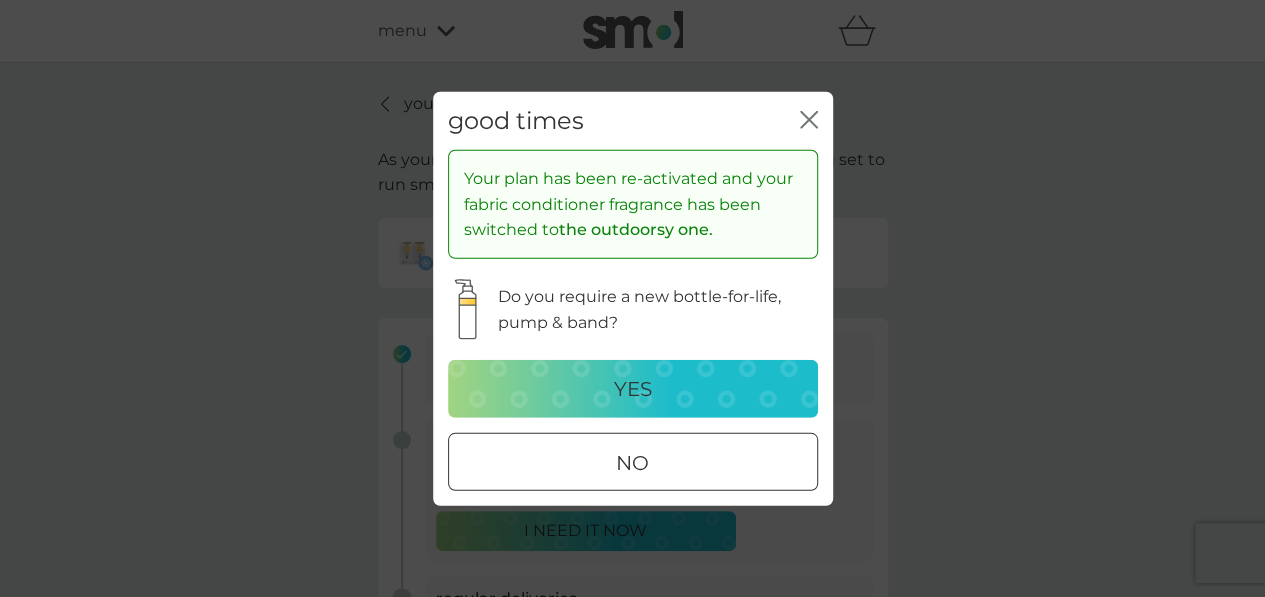 click on "no" at bounding box center (633, 463) 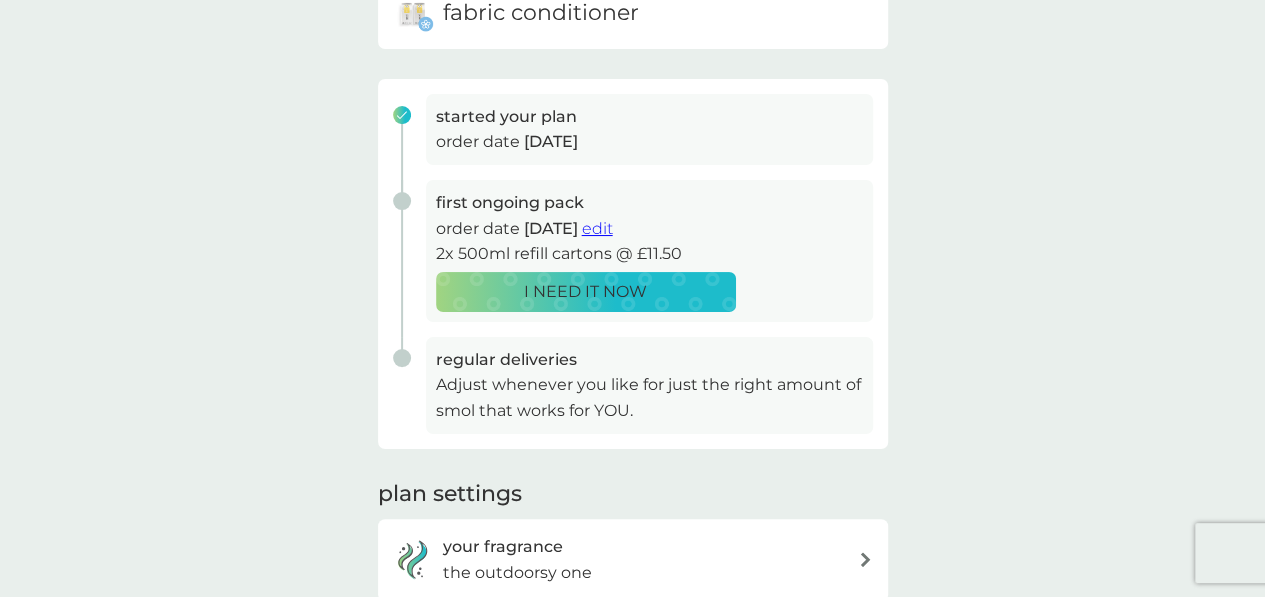 scroll, scrollTop: 240, scrollLeft: 0, axis: vertical 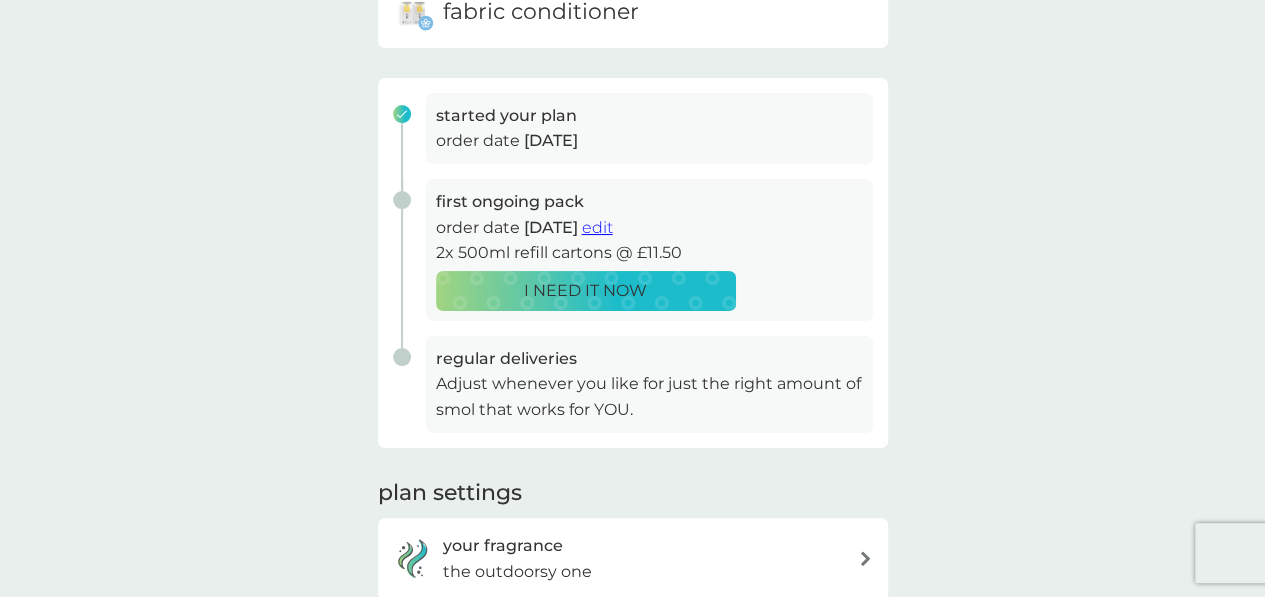 click on "edit" at bounding box center [597, 227] 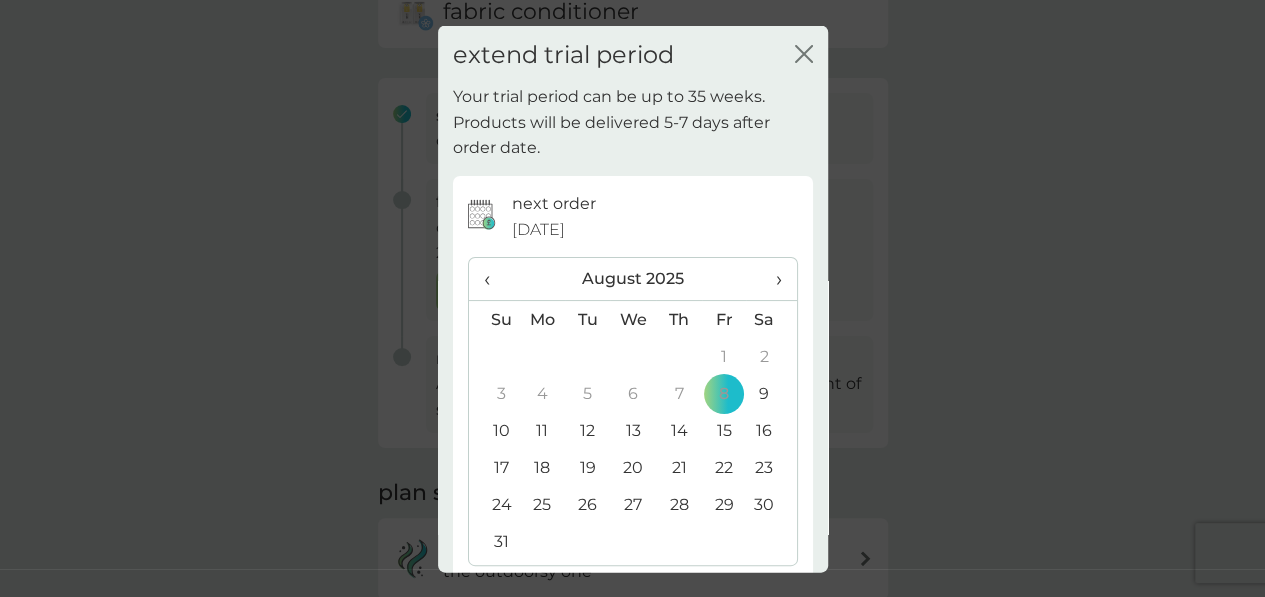 click on "11" at bounding box center [543, 430] 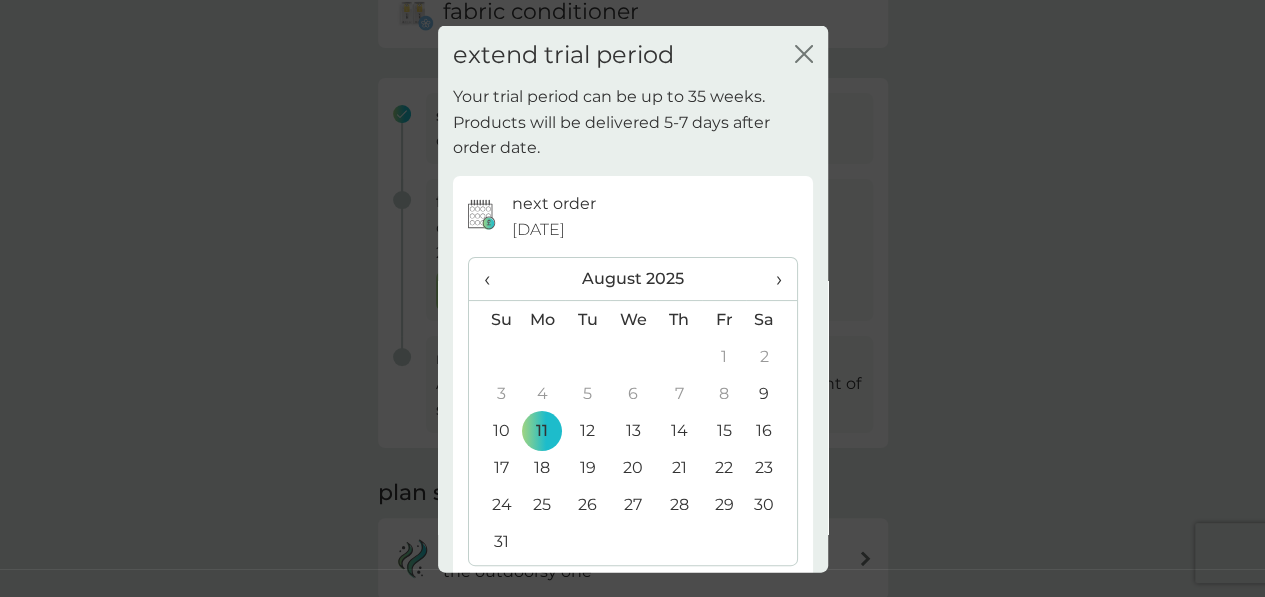 scroll, scrollTop: 95, scrollLeft: 0, axis: vertical 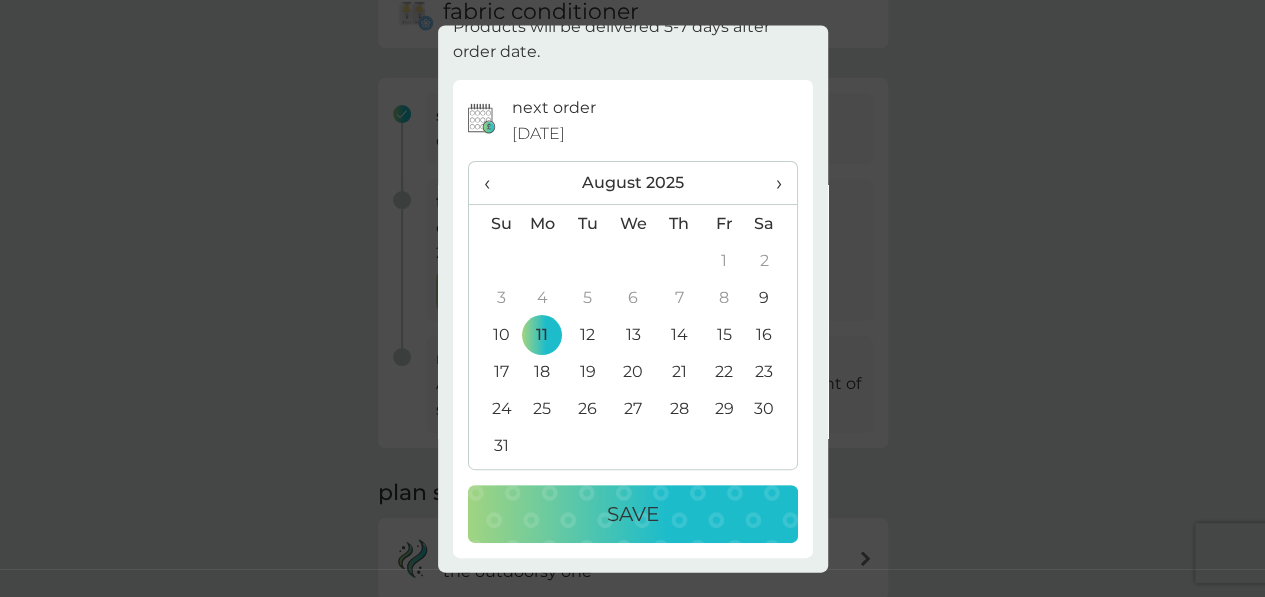 click on "Save" at bounding box center [633, 515] 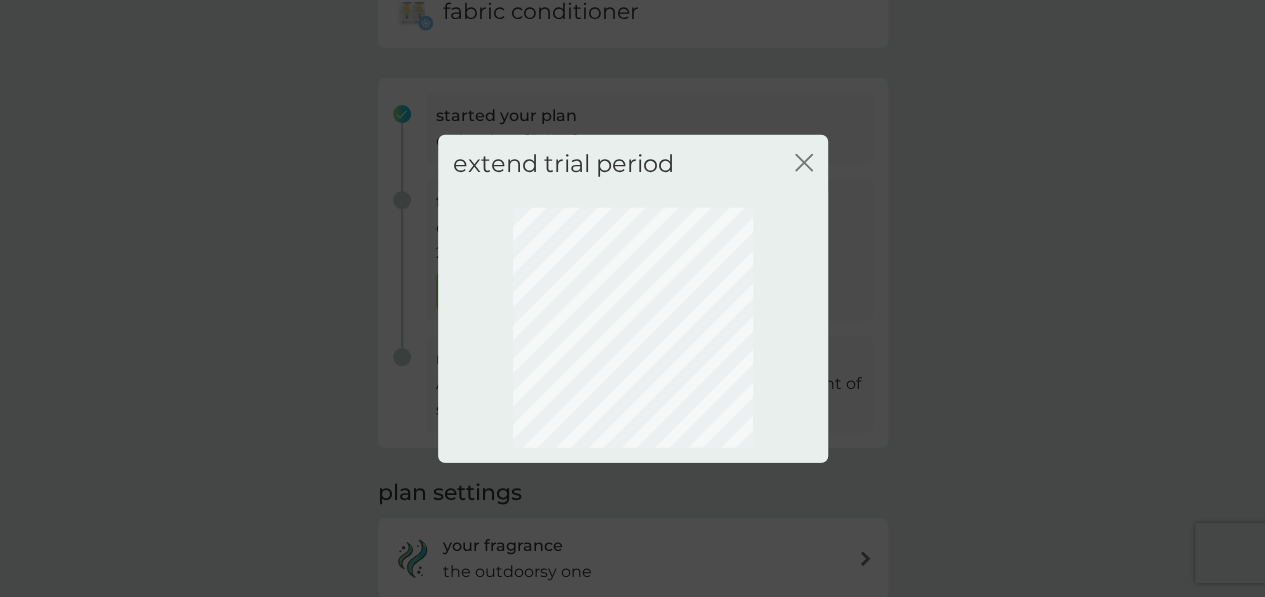 scroll, scrollTop: 0, scrollLeft: 0, axis: both 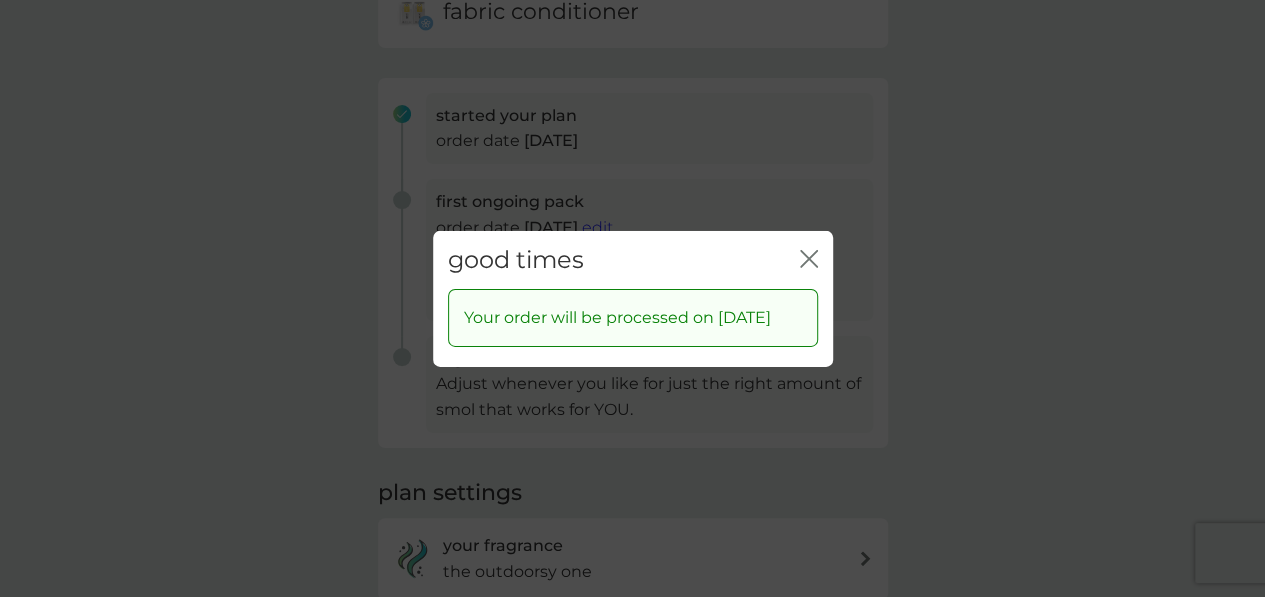 click on "close" at bounding box center [809, 259] 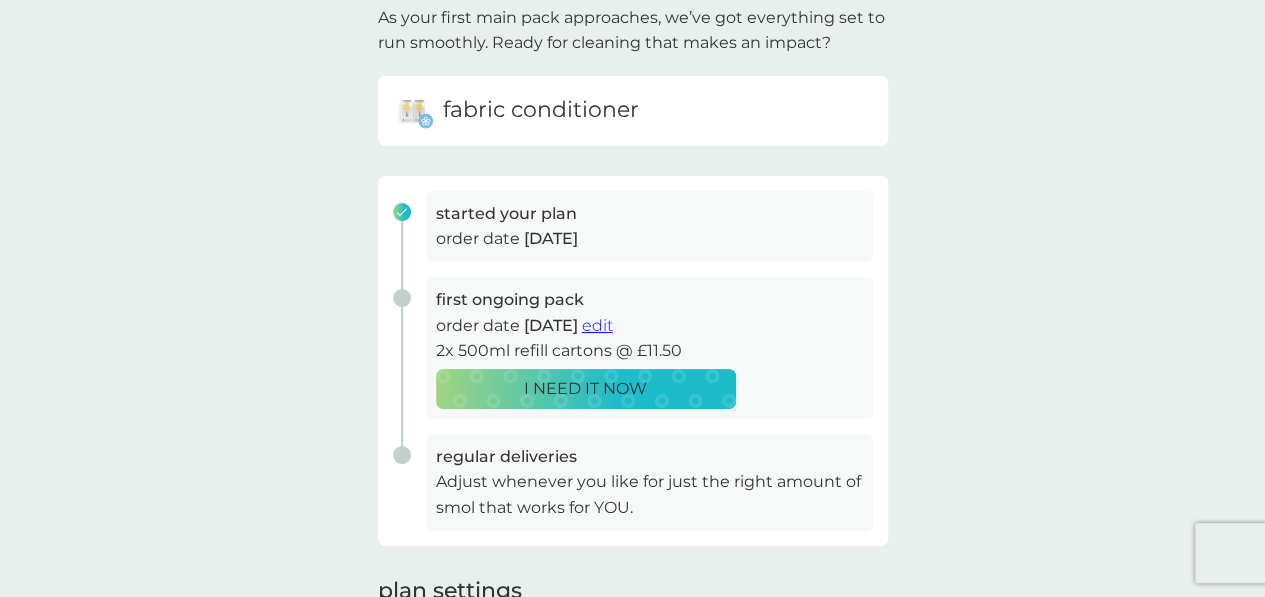 scroll, scrollTop: 0, scrollLeft: 0, axis: both 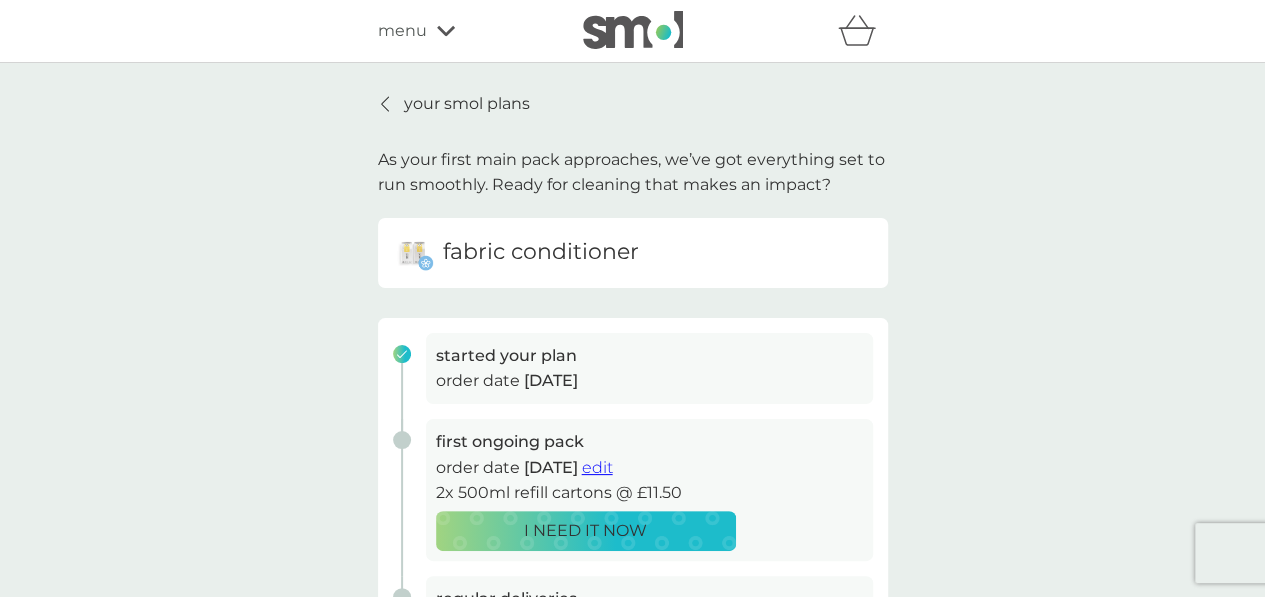 click on "fabric conditioner" at bounding box center [541, 252] 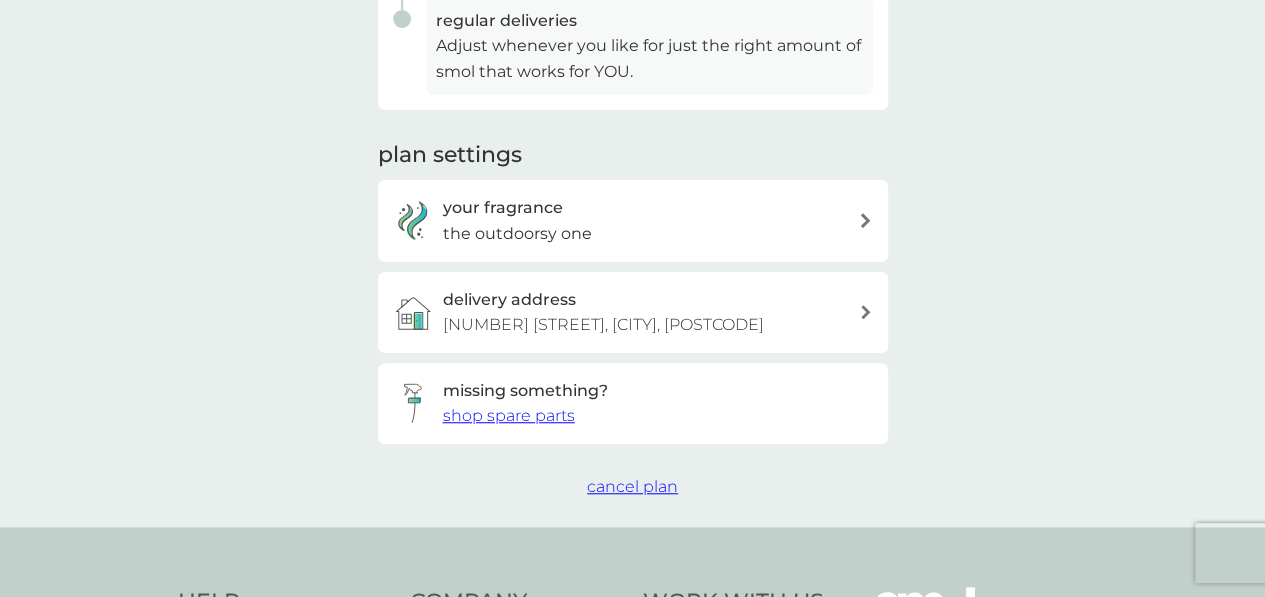 scroll, scrollTop: 0, scrollLeft: 0, axis: both 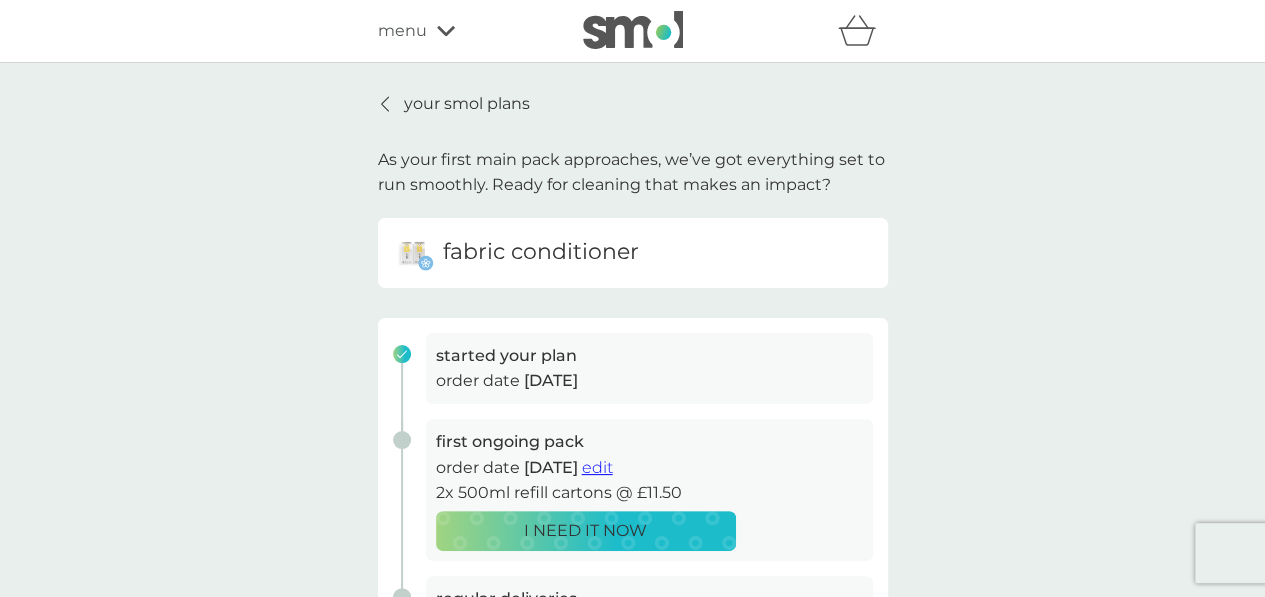 click on "your smol plans" at bounding box center (467, 104) 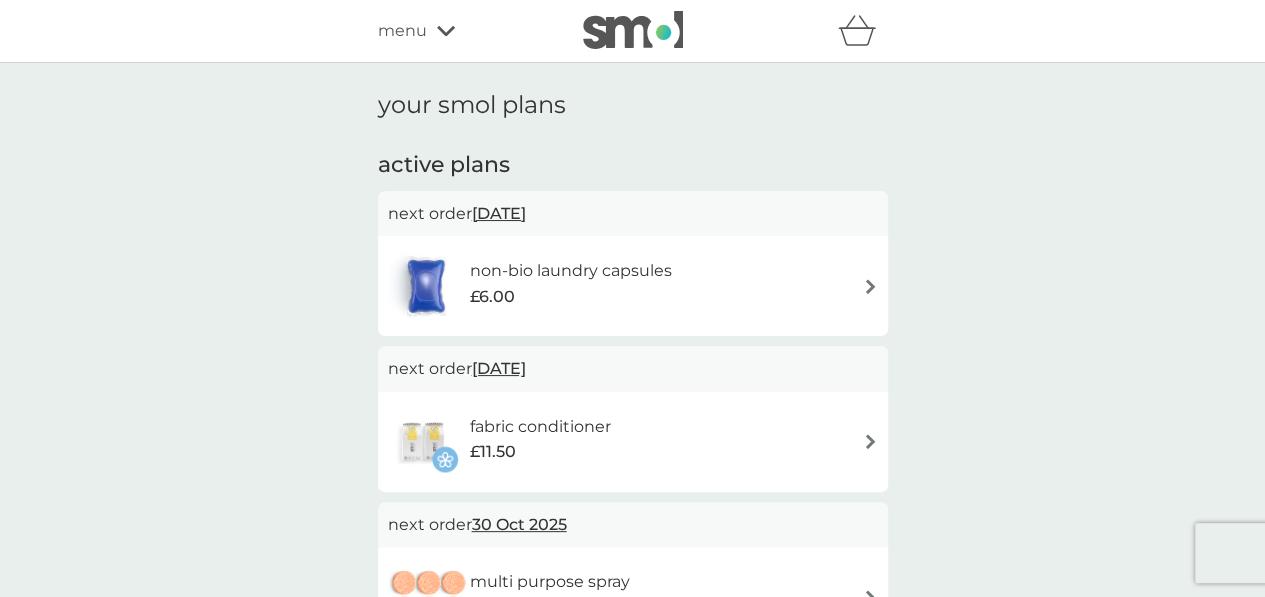 click on "fabric conditioner" at bounding box center [539, 427] 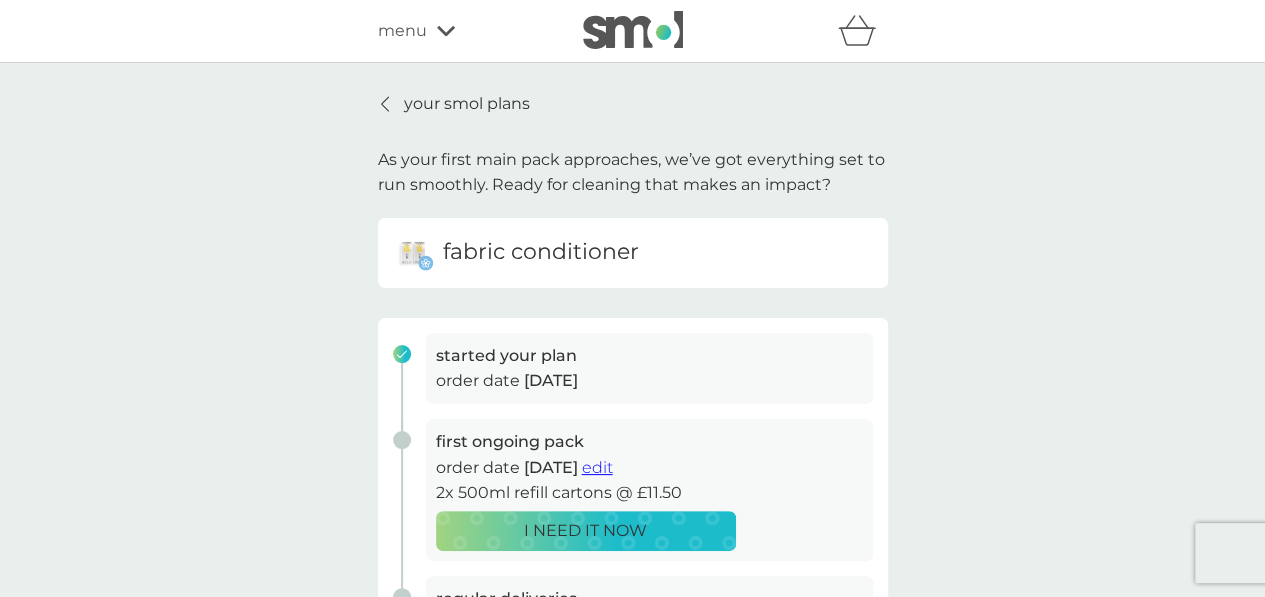 click on "fabric conditioner" at bounding box center [541, 252] 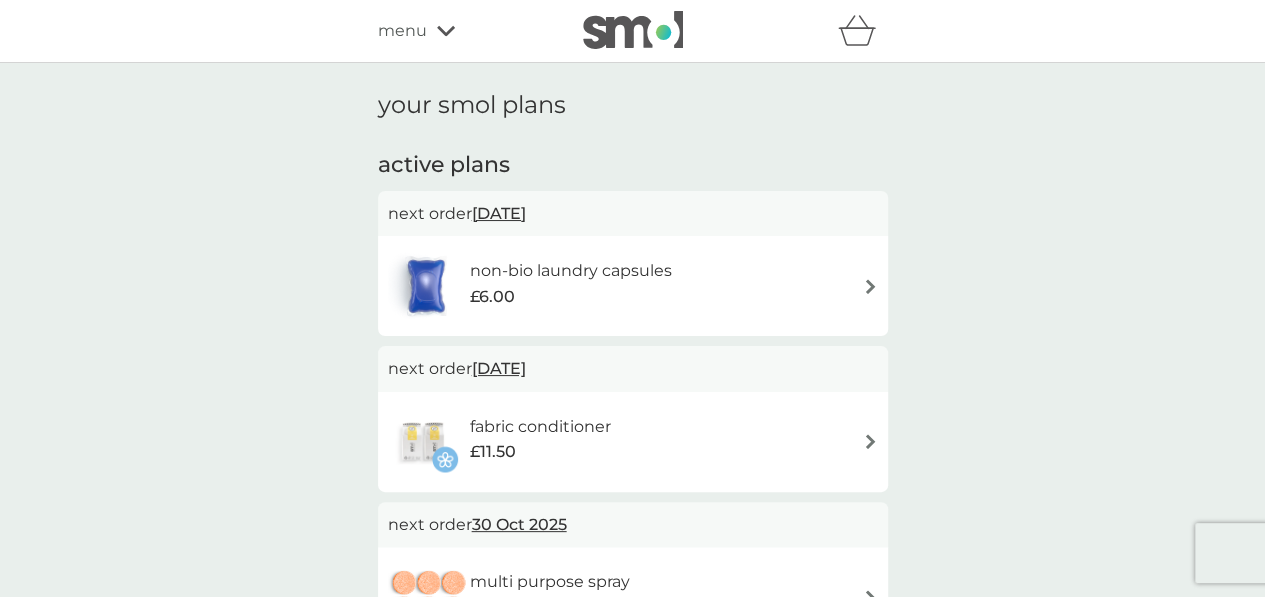 click on "menu" at bounding box center [463, 31] 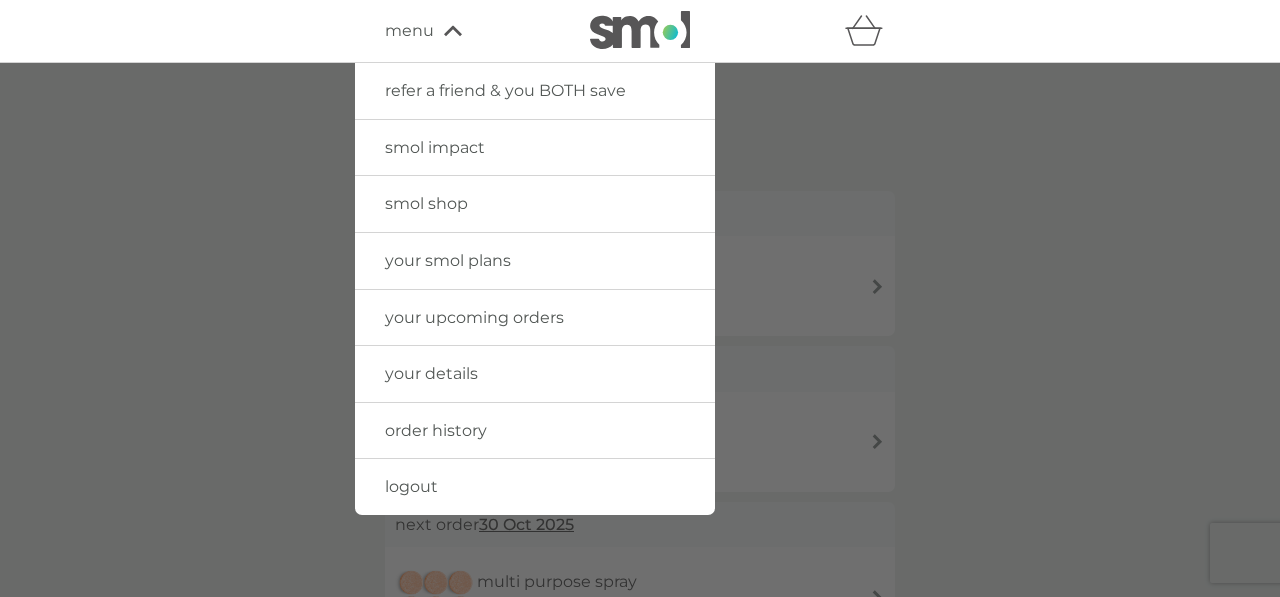 click on "smol shop" at bounding box center [426, 203] 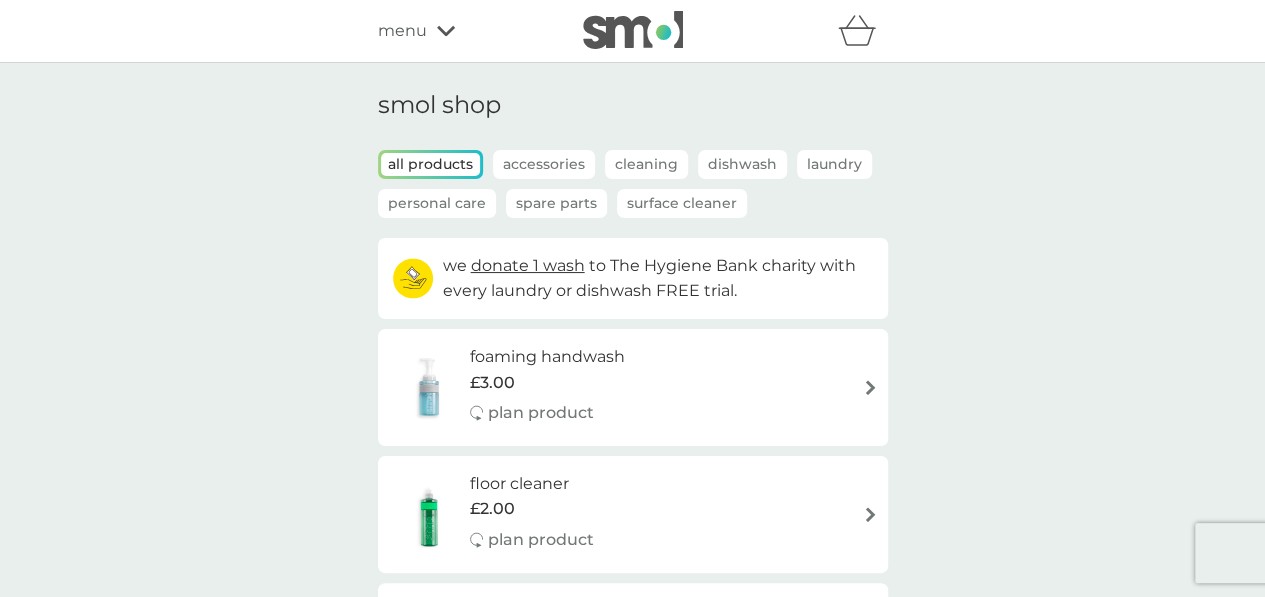 click on "Laundry" at bounding box center (834, 164) 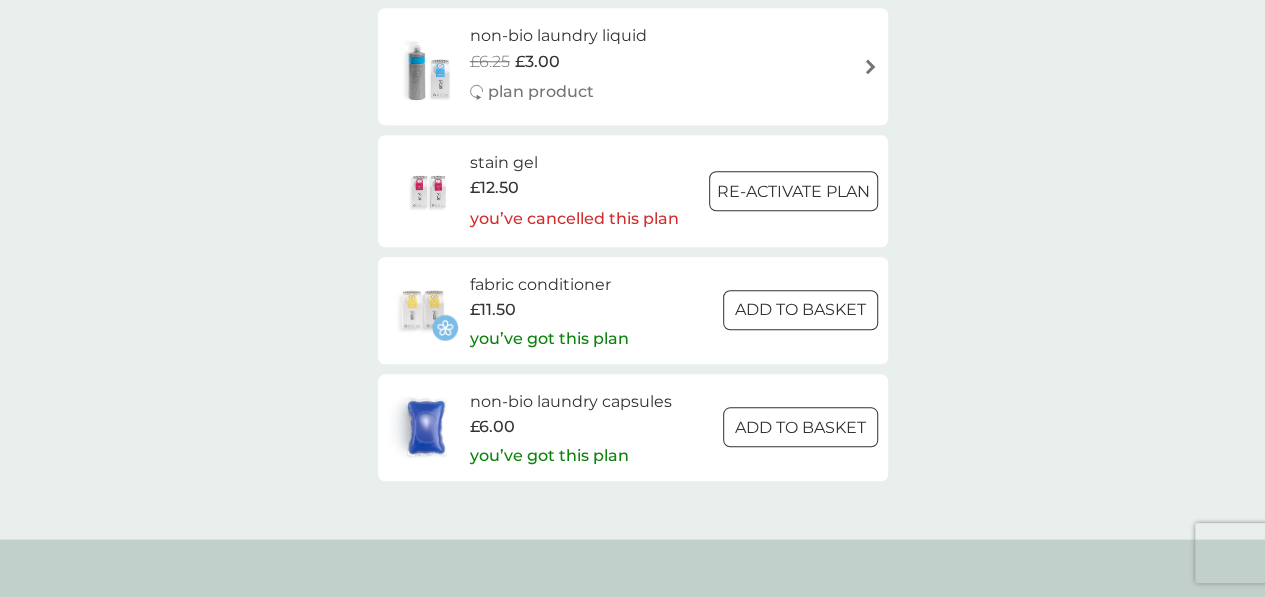 scroll, scrollTop: 943, scrollLeft: 0, axis: vertical 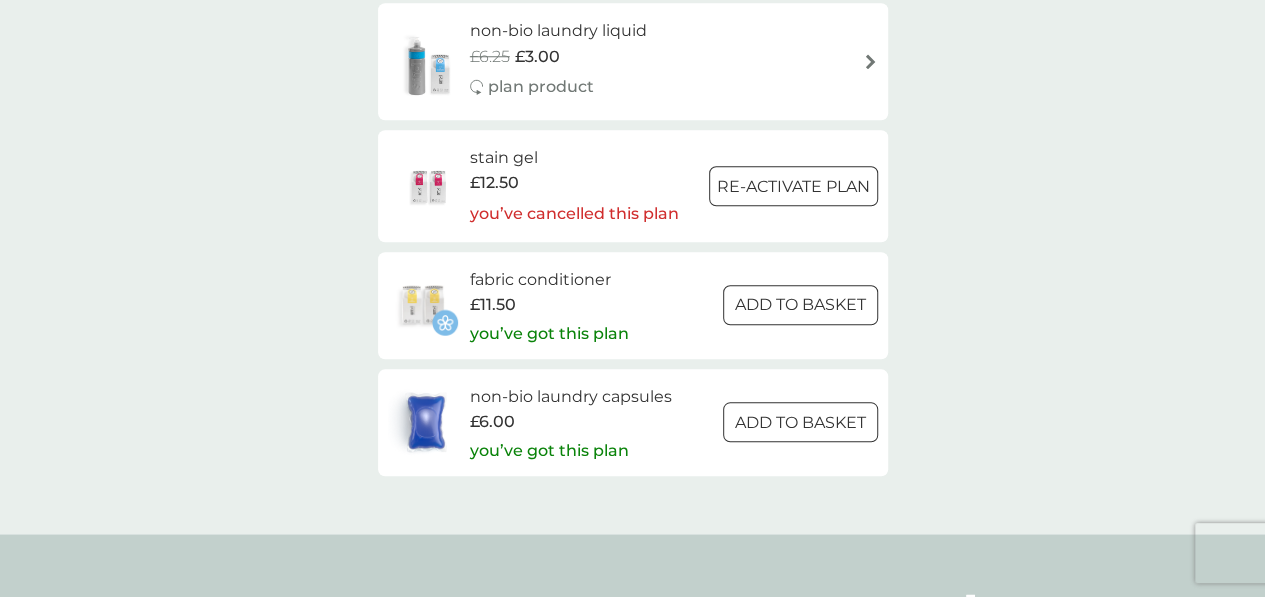click on "fabric conditioner" at bounding box center [548, 280] 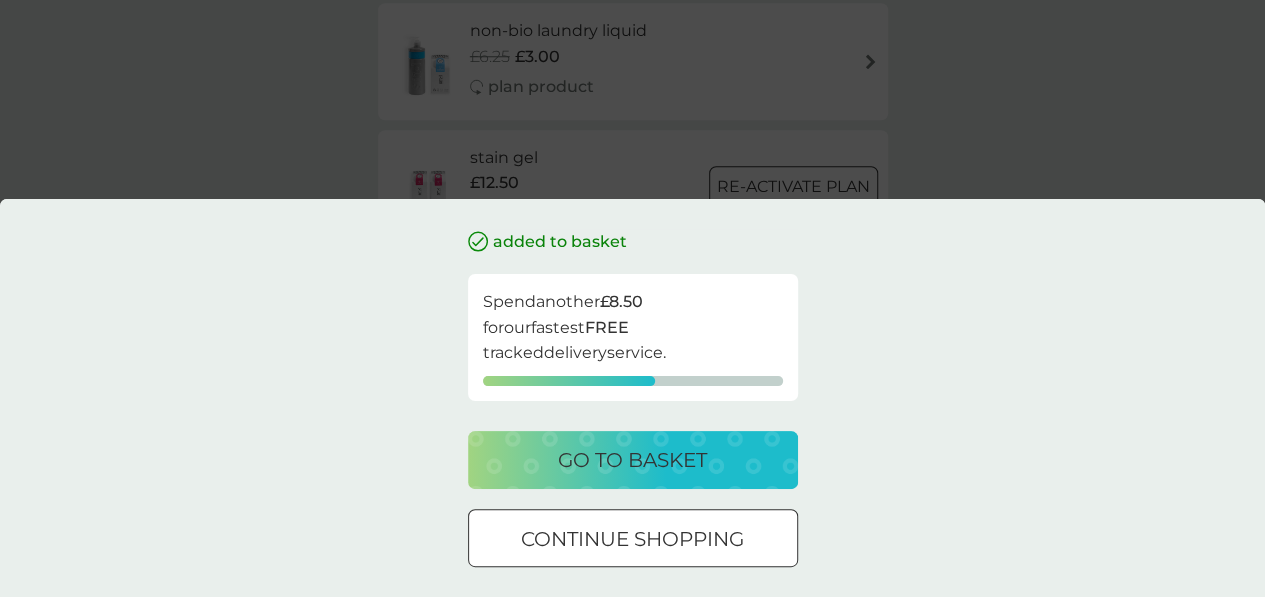 click on "go to basket" at bounding box center [632, 460] 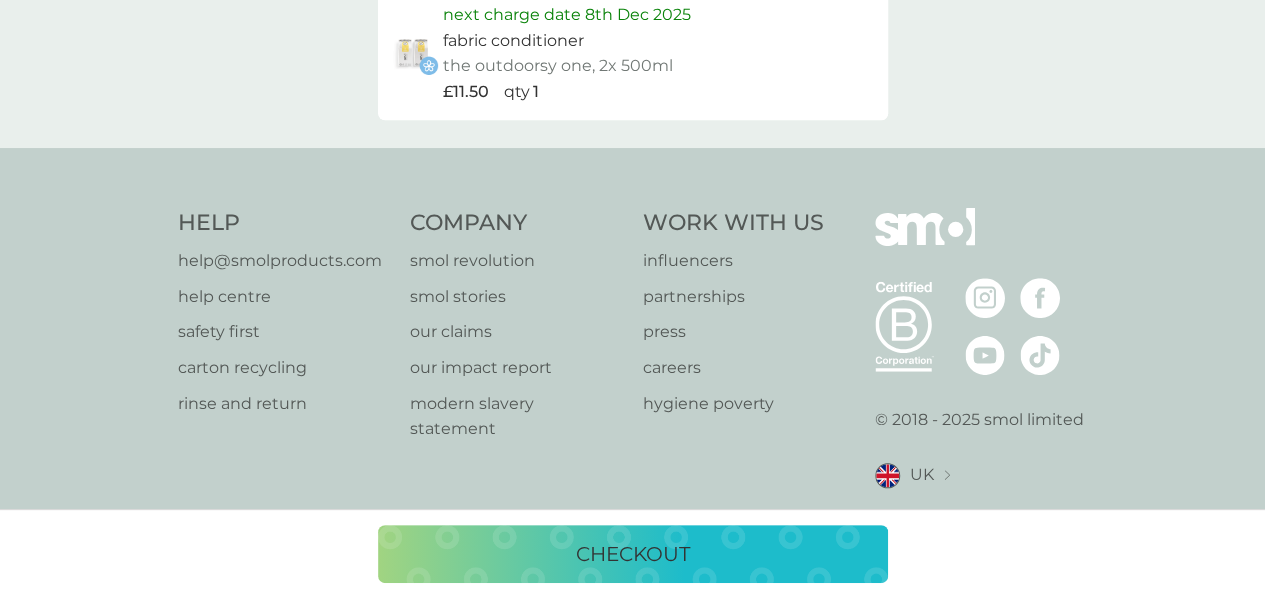 scroll, scrollTop: 0, scrollLeft: 0, axis: both 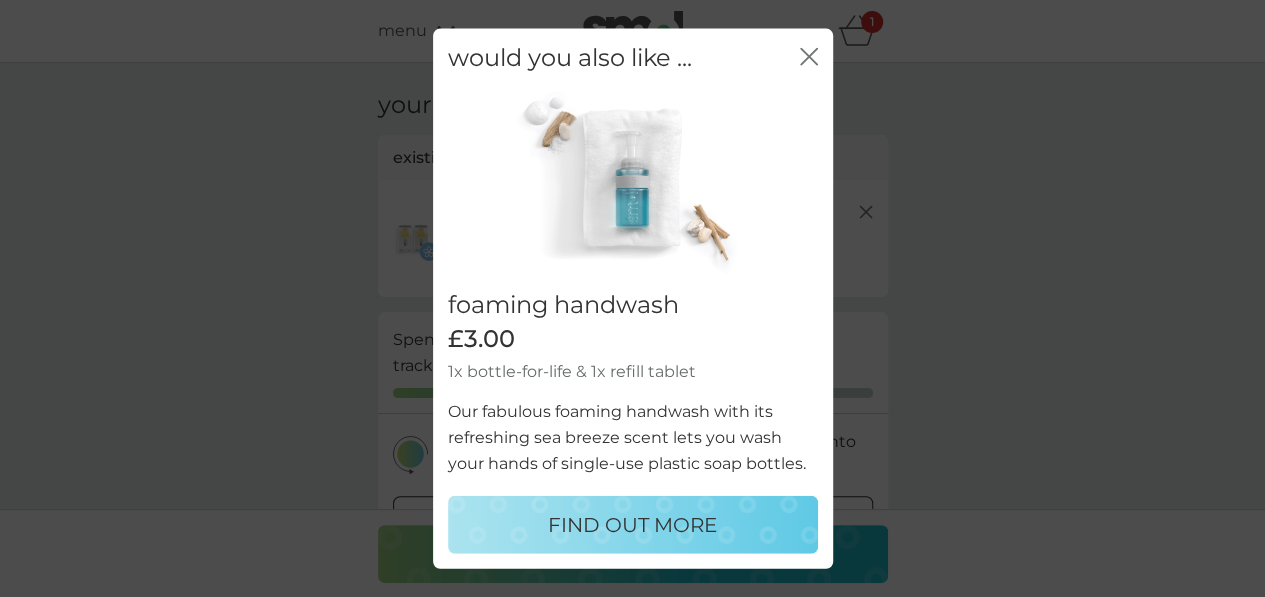 click on "close" at bounding box center (809, 57) 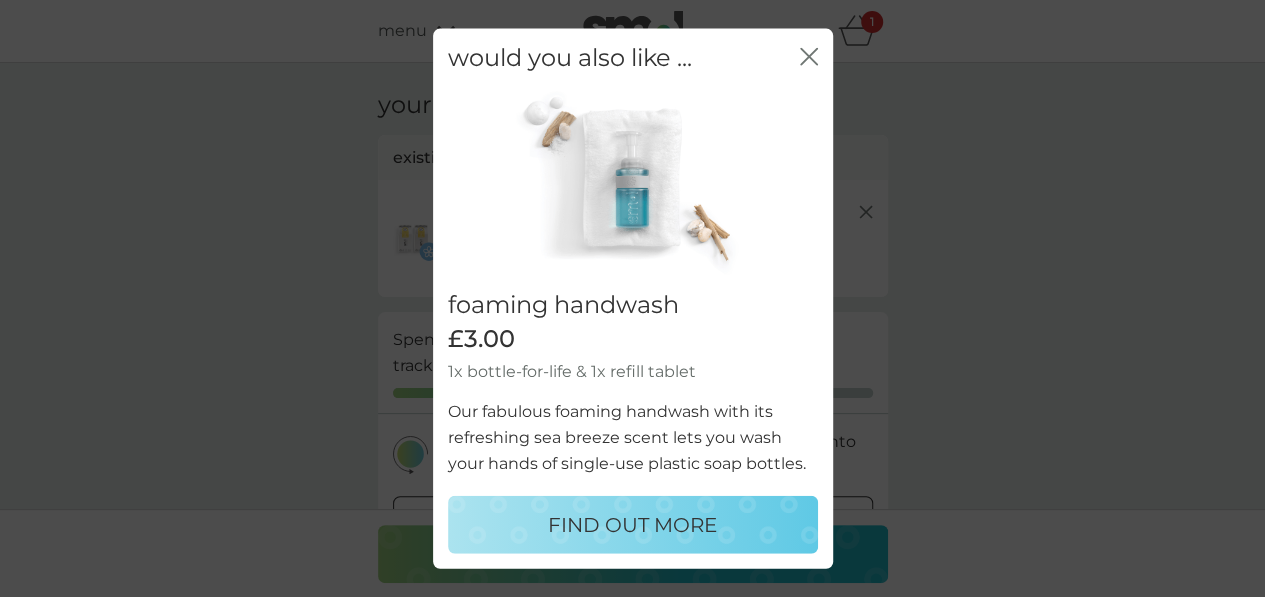 click on "close" 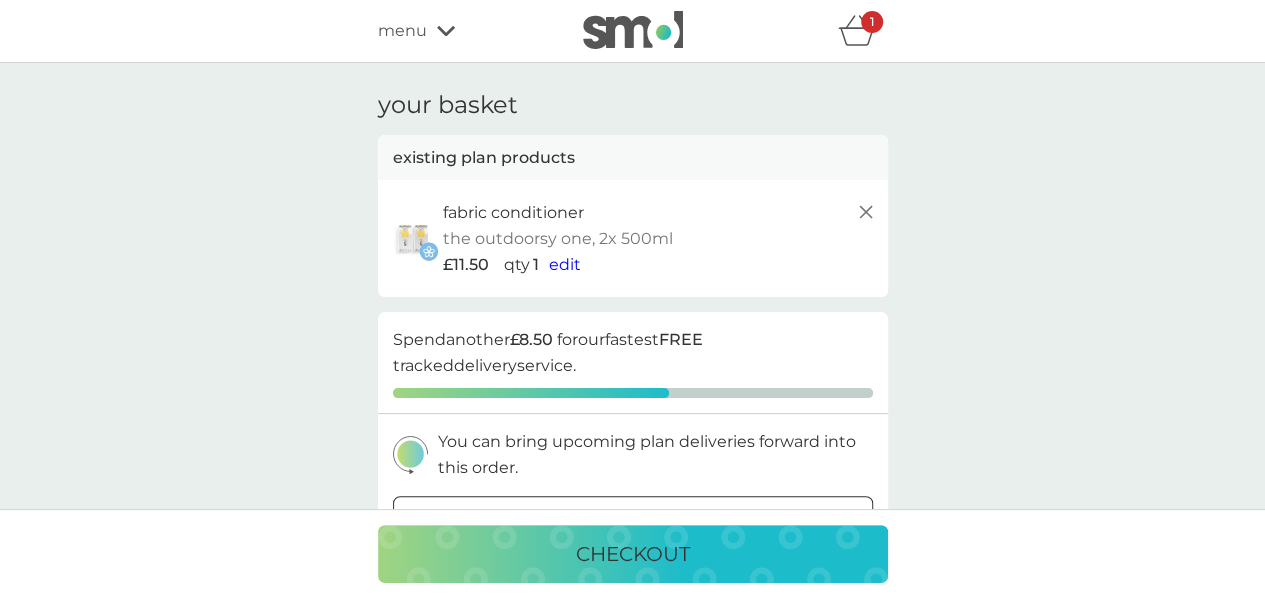 click on "1" at bounding box center [872, 22] 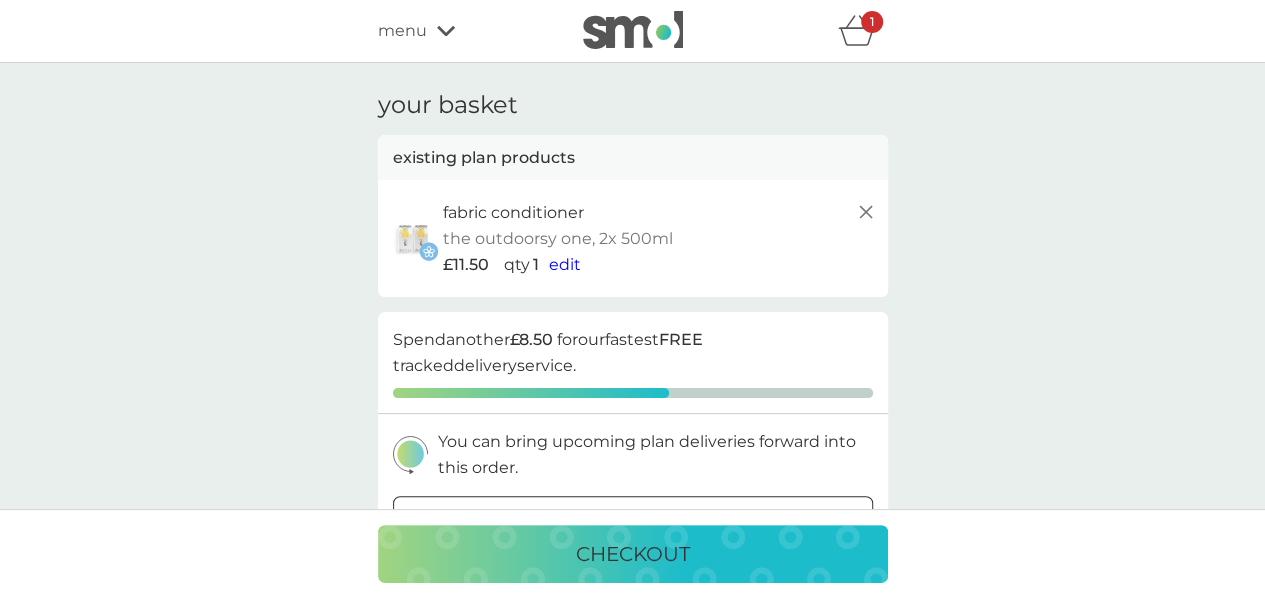 click on "1" at bounding box center (872, 22) 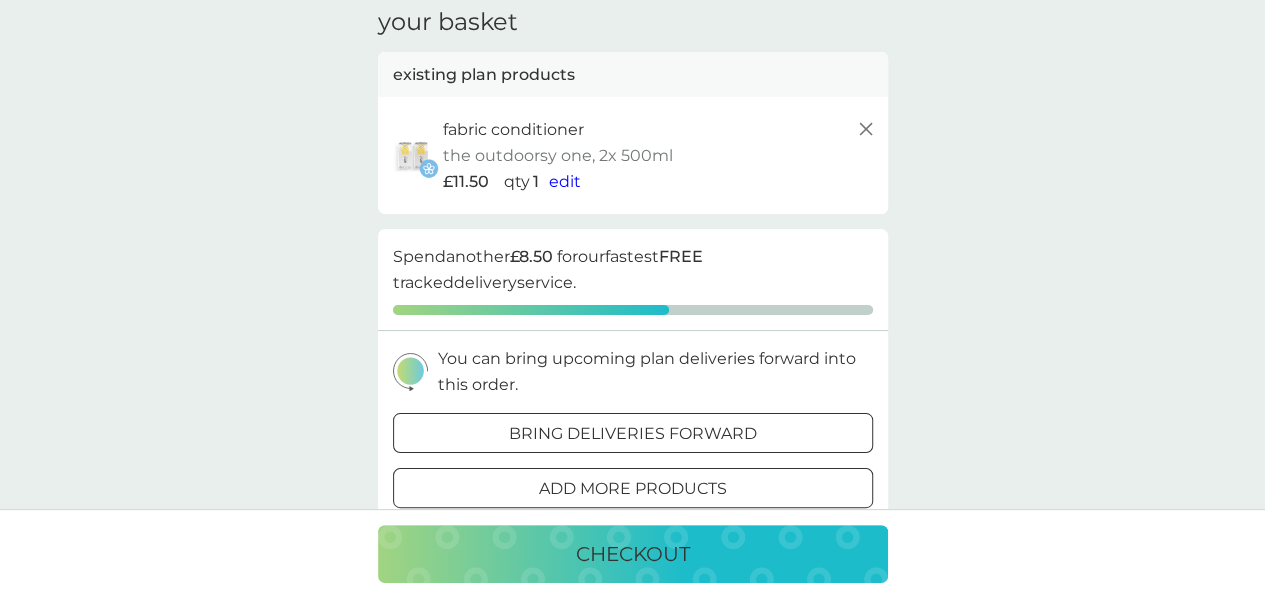 scroll, scrollTop: 88, scrollLeft: 0, axis: vertical 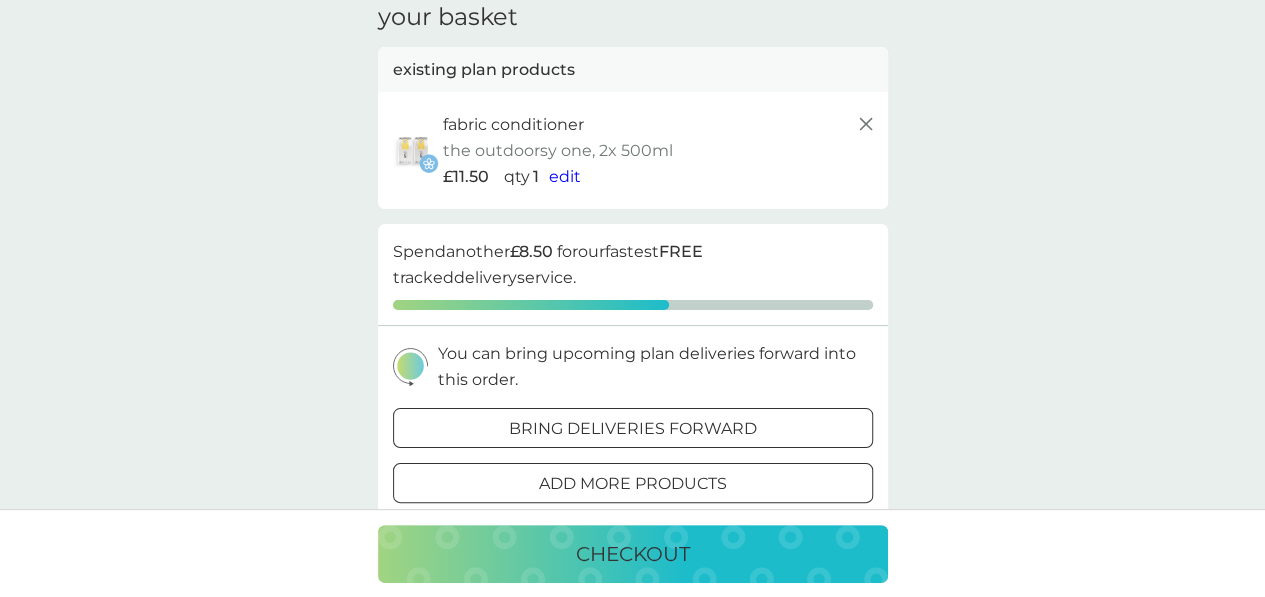 click 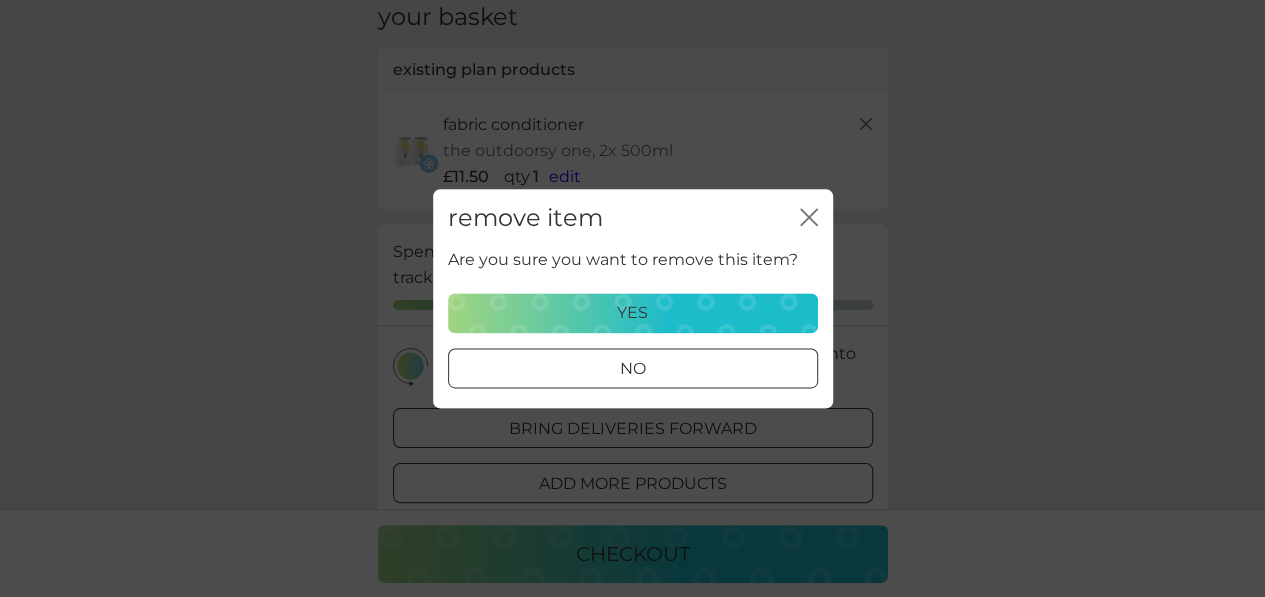 click on "yes" at bounding box center [633, 313] 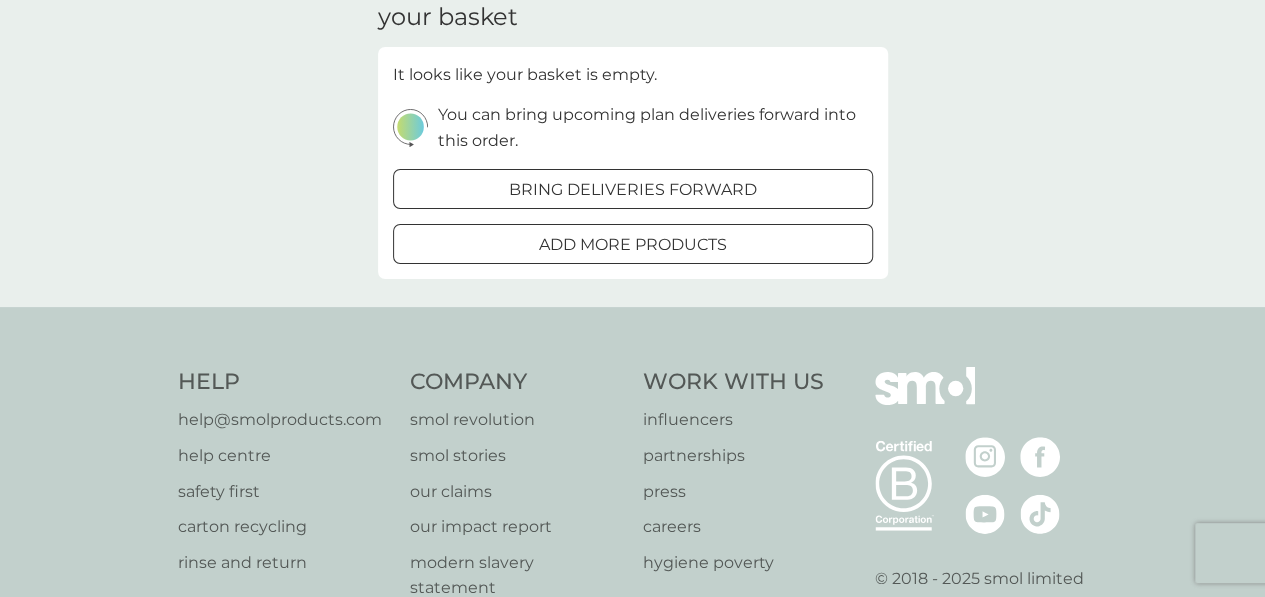 scroll, scrollTop: 0, scrollLeft: 0, axis: both 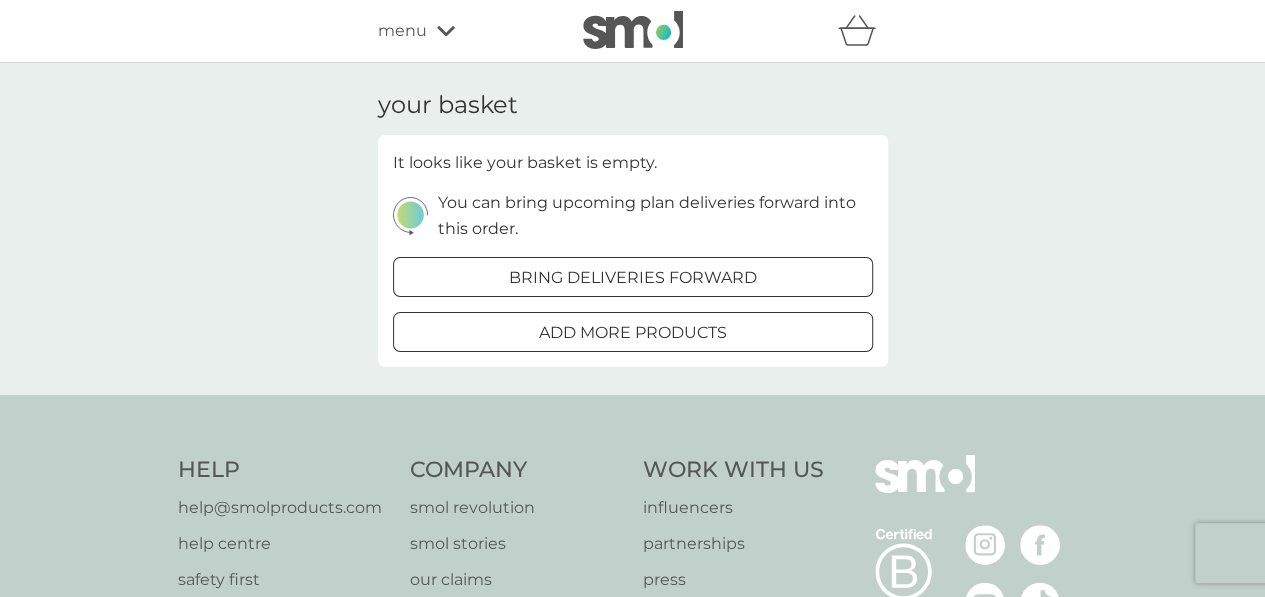 click on "menu" at bounding box center (463, 31) 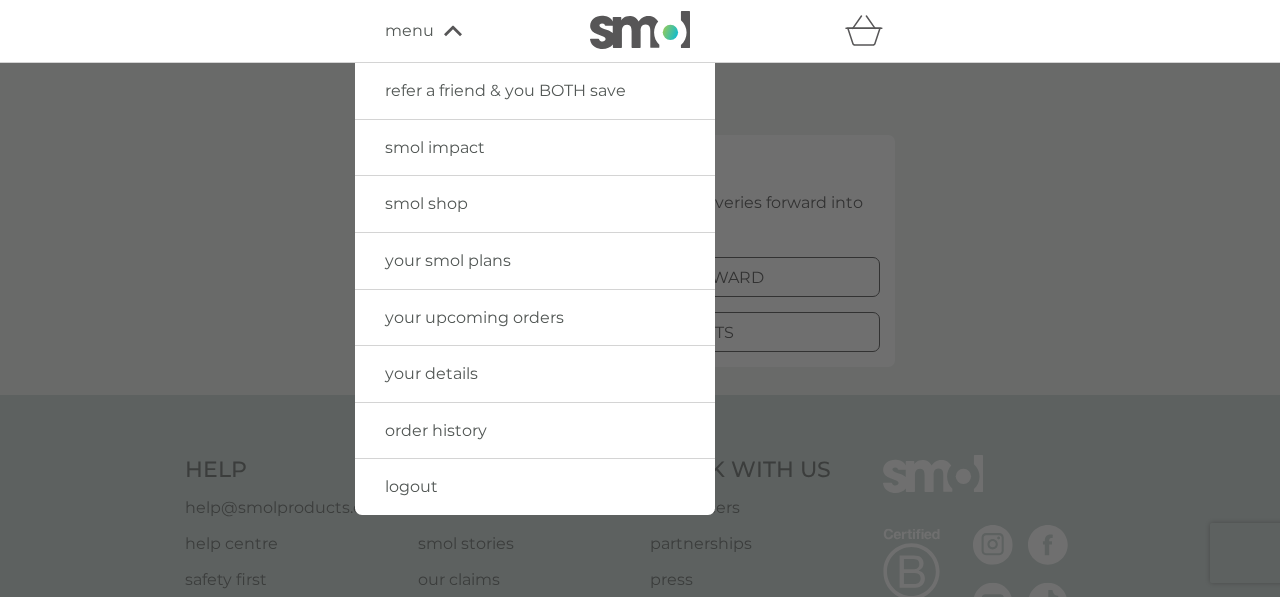 click on "your upcoming orders" at bounding box center (474, 317) 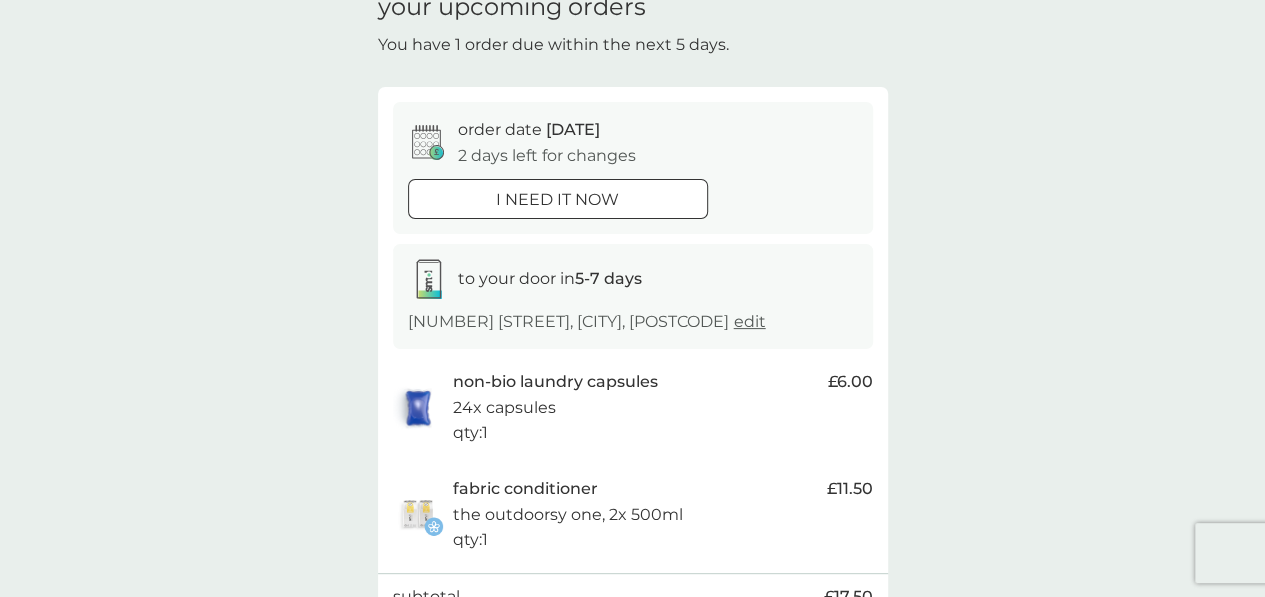 scroll, scrollTop: 0, scrollLeft: 0, axis: both 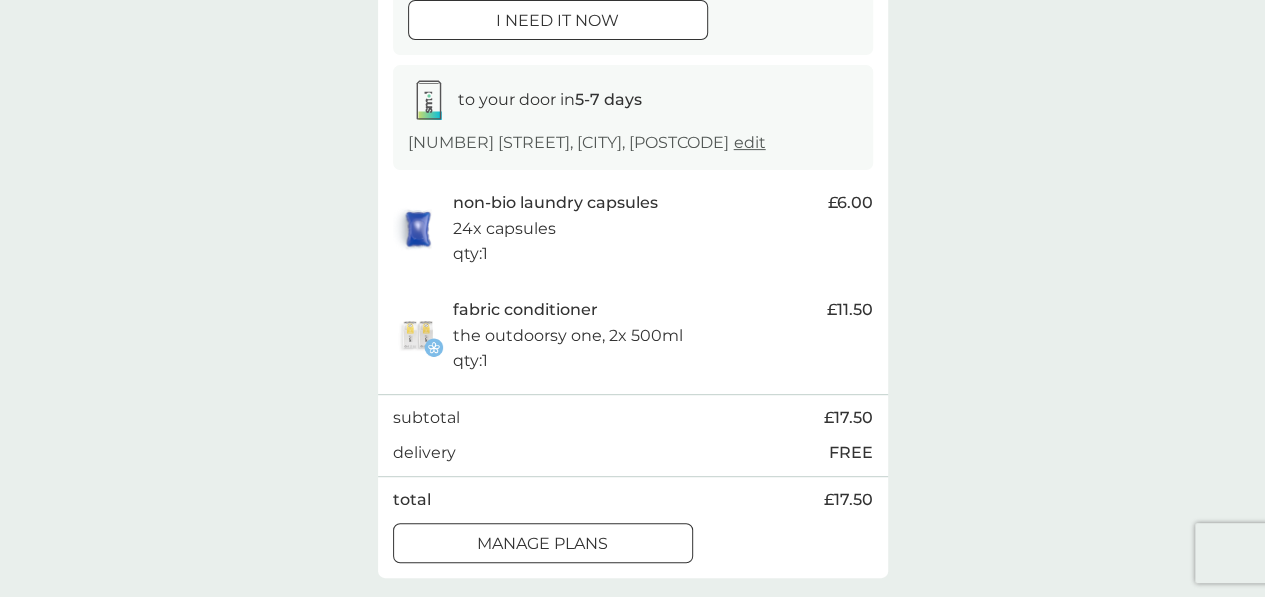 click on "fabric conditioner" at bounding box center [525, 310] 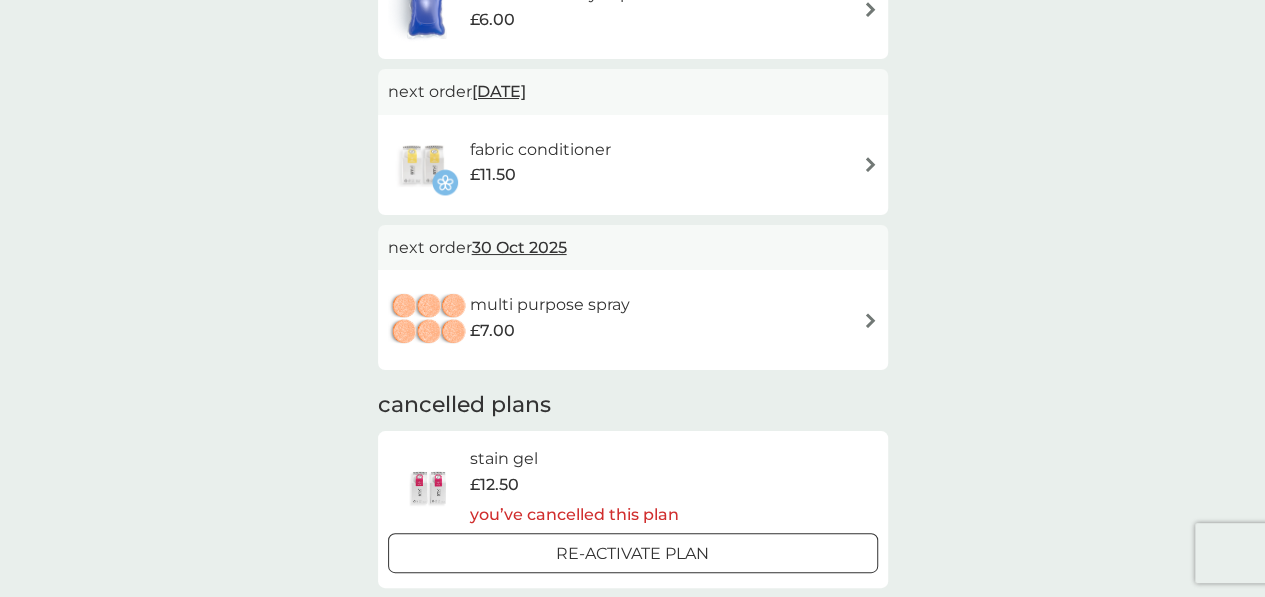 scroll, scrollTop: 0, scrollLeft: 0, axis: both 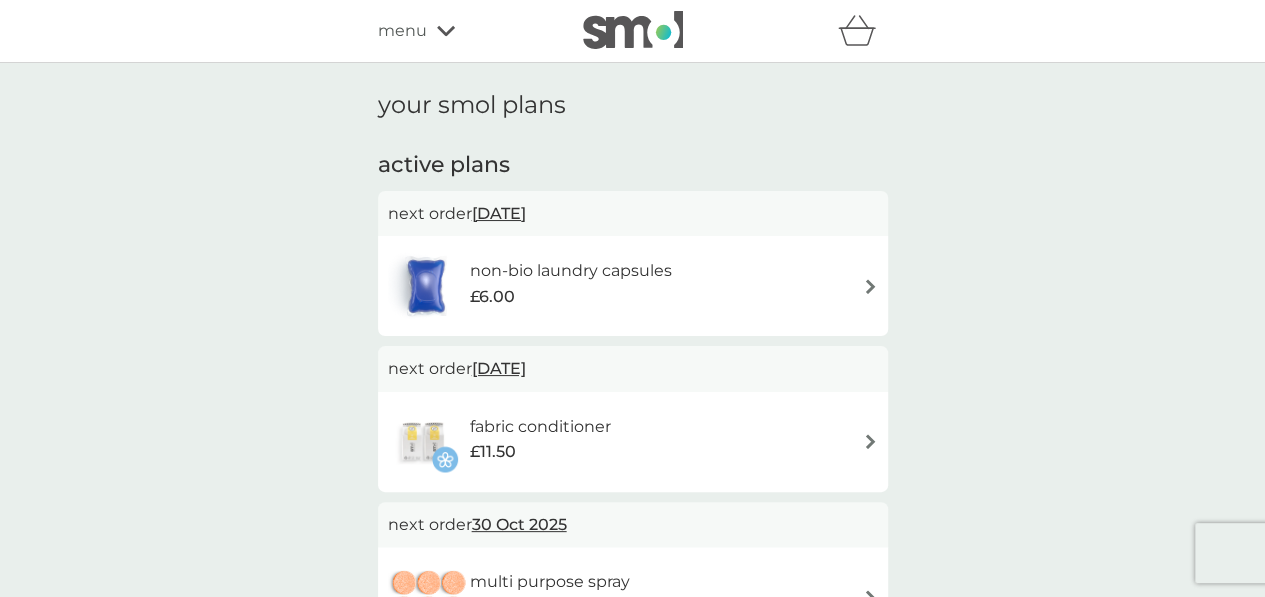 click on "fabric conditioner" at bounding box center [539, 427] 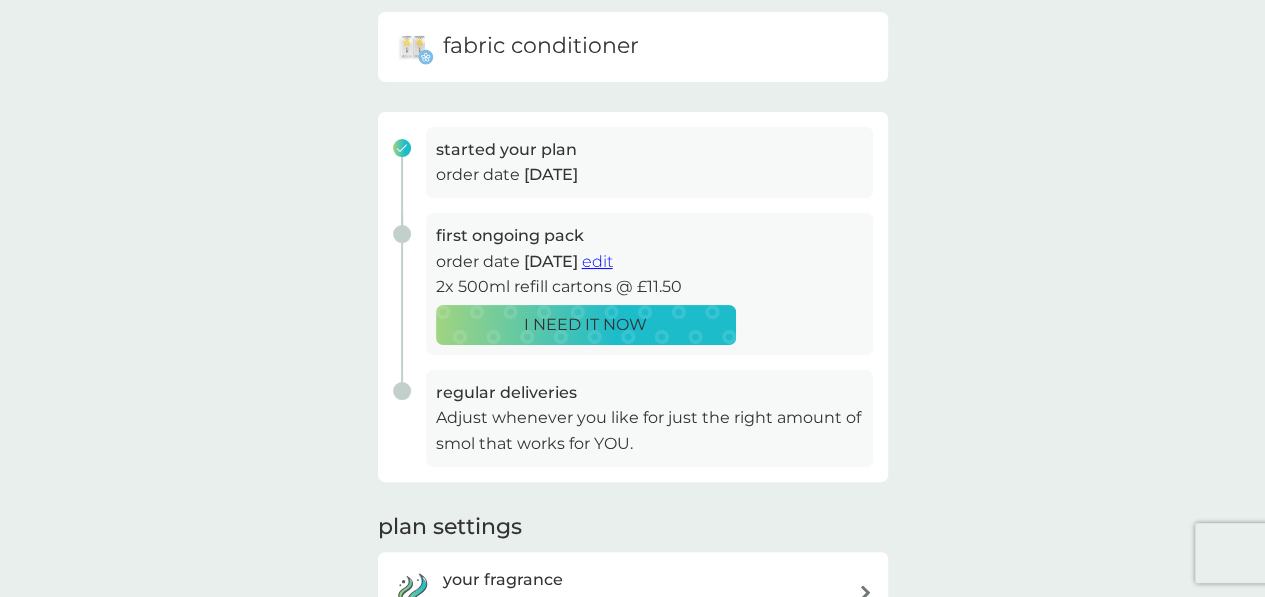 scroll, scrollTop: 200, scrollLeft: 0, axis: vertical 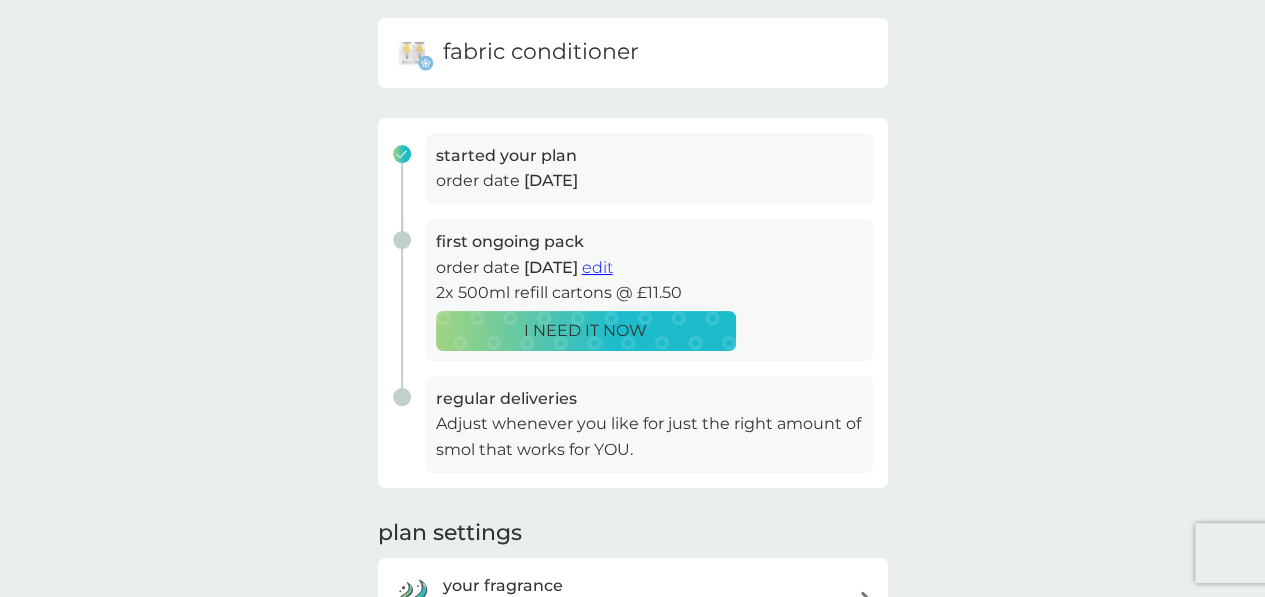 click on "edit" at bounding box center [597, 267] 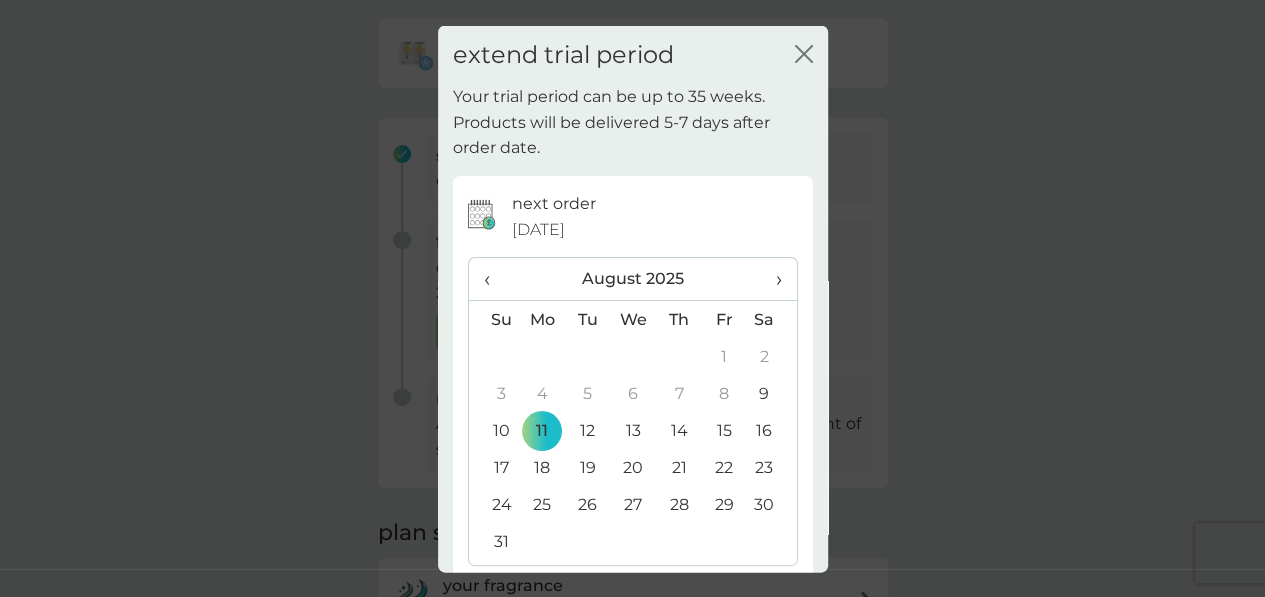 scroll, scrollTop: 95, scrollLeft: 0, axis: vertical 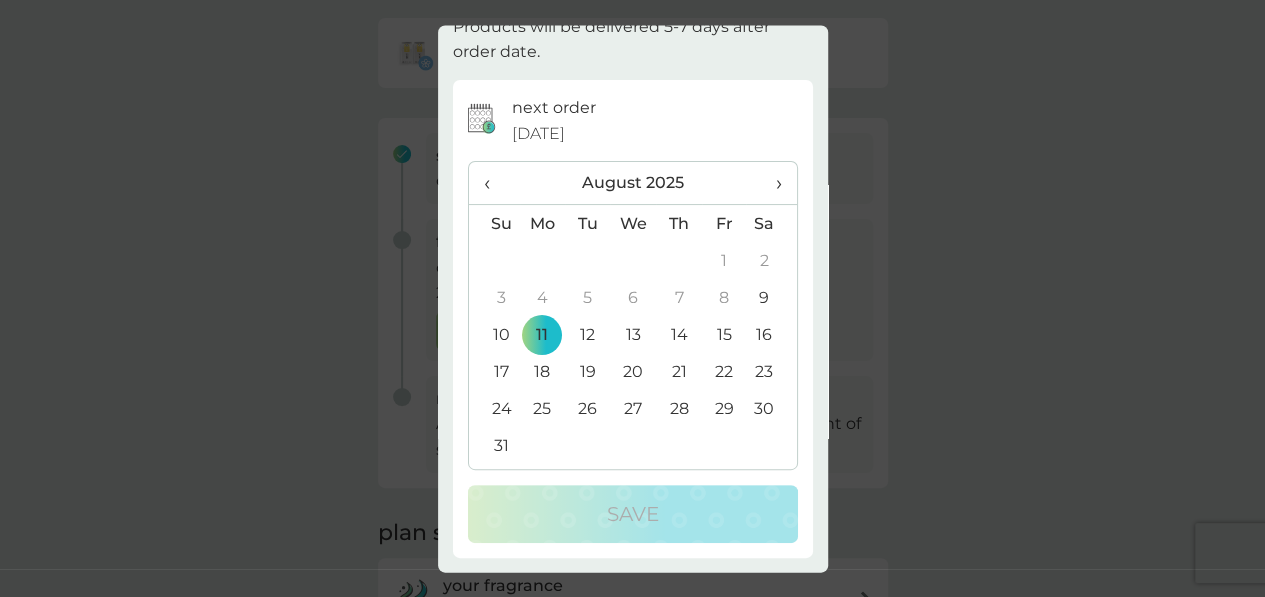 drag, startPoint x: 829, startPoint y: 173, endPoint x: 818, endPoint y: 109, distance: 64.93843 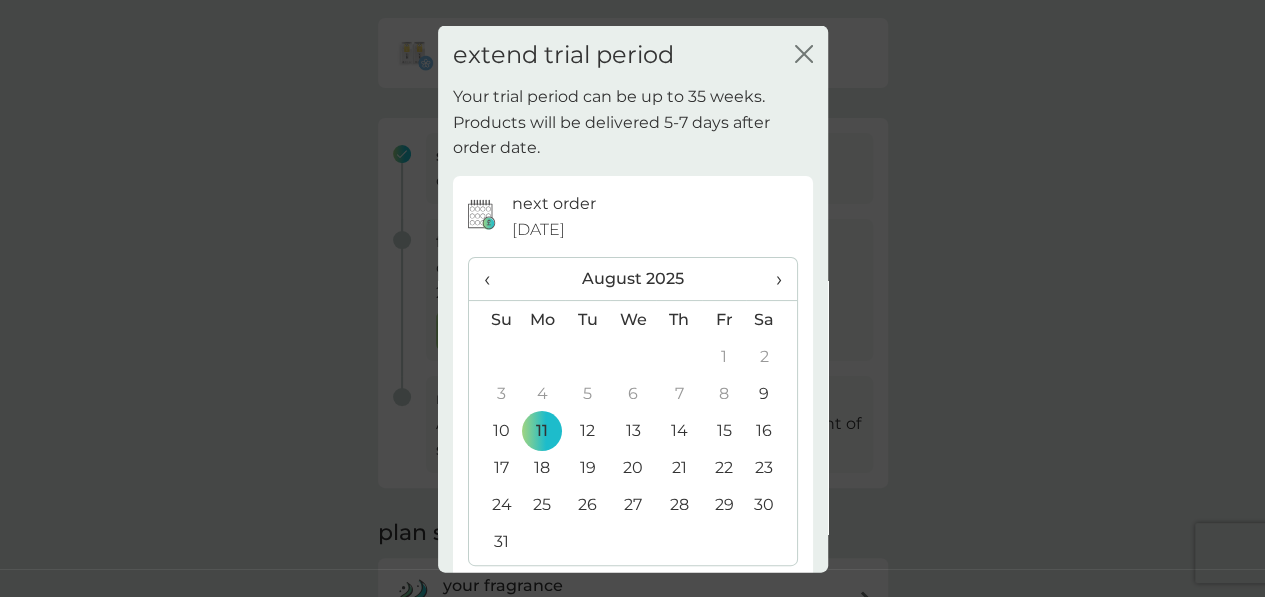 click on "extend trial period close Your trial period can be up to 35 weeks. Products will be delivered 5-7 days after order date. next order [DATE] ‹ August 2025 › Su Mo Tu We Th Fr Sa 27 28 29 30 31 1 2 3 4 5 6 7 8 9 10 11 12 13 14 15 16 17 18 19 20 21 22 23 24 25 26 27 28 29 30 31 1 2 3 4 5 6 Save" at bounding box center (632, 298) 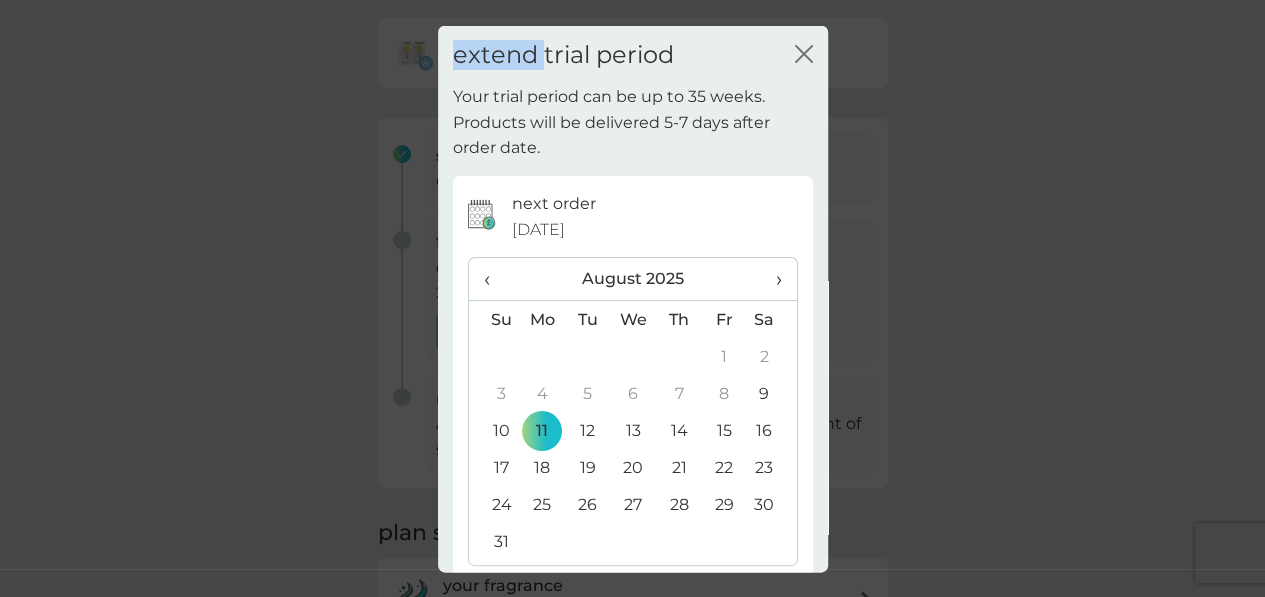 click on "extend trial period close Your trial period can be up to 35 weeks. Products will be delivered 5-7 days after order date. next order [DATE] ‹ August 2025 › Su Mo Tu We Th Fr Sa 27 28 29 30 31 1 2 3 4 5 6 7 8 9 10 11 12 13 14 15 16 17 18 19 20 21 22 23 24 25 26 27 28 29 30 31 1 2 3 4 5 6 Save" at bounding box center (632, 298) 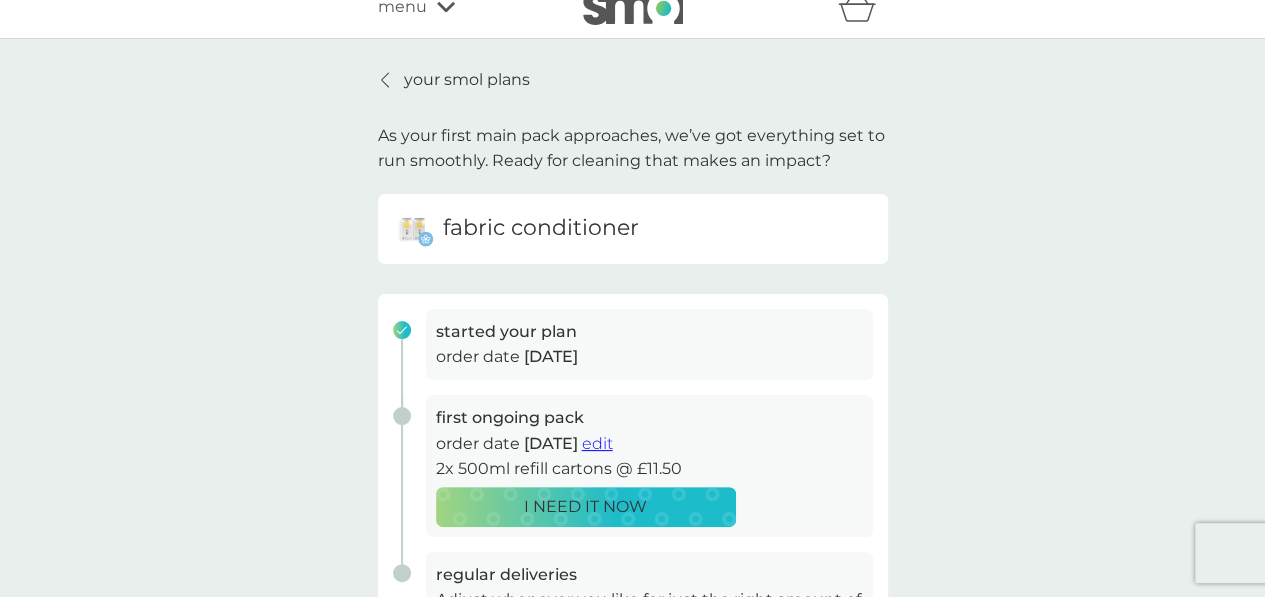 scroll, scrollTop: 0, scrollLeft: 0, axis: both 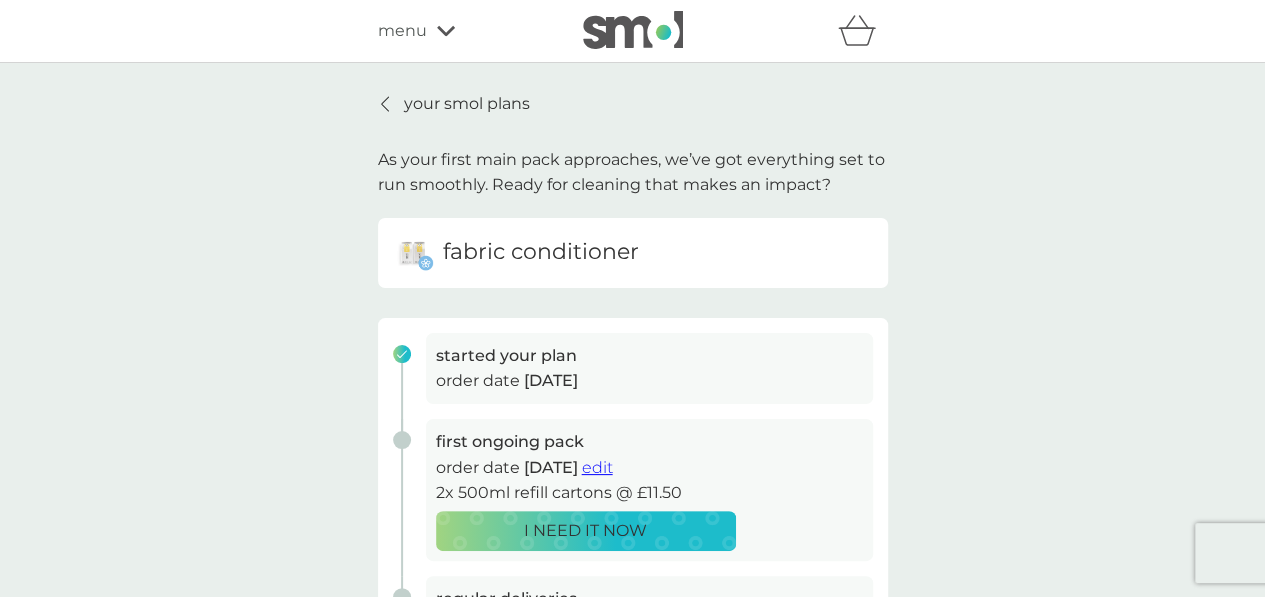 click on "your smol plans" at bounding box center (467, 104) 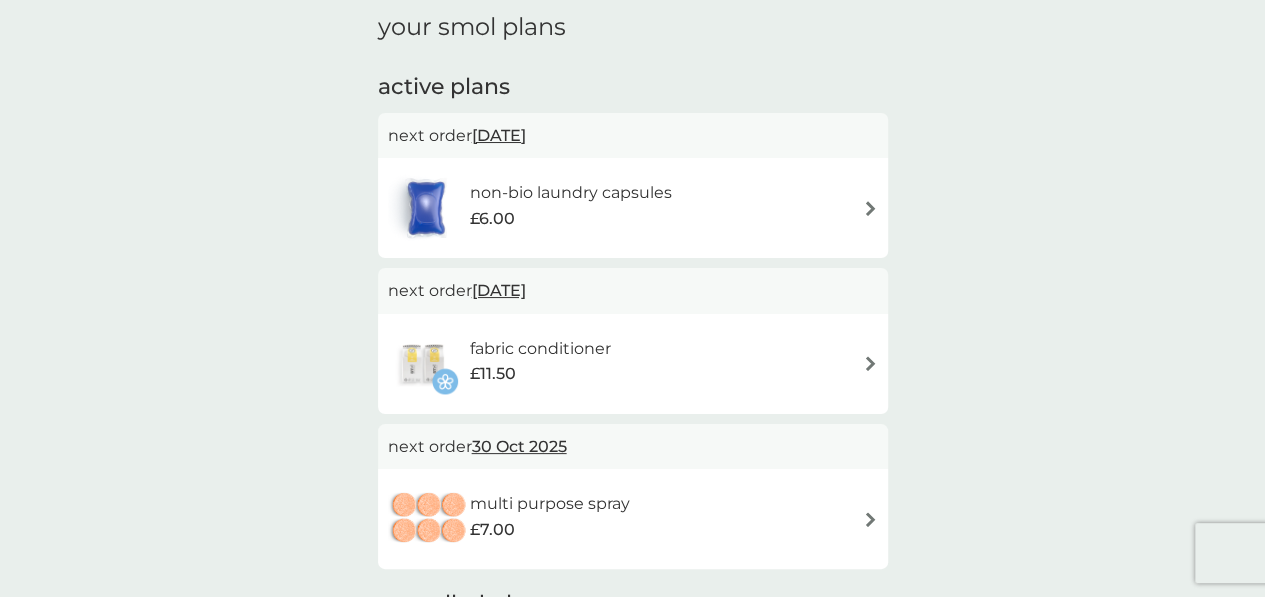 scroll, scrollTop: 76, scrollLeft: 0, axis: vertical 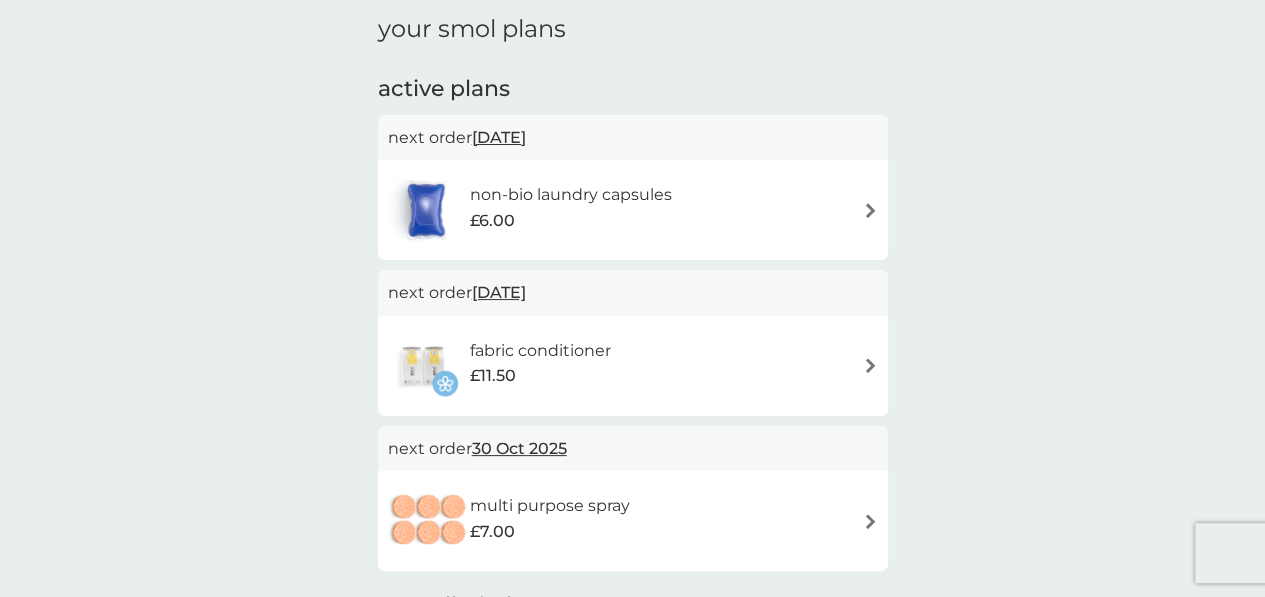 click on "fabric conditioner £11.50" at bounding box center [633, 366] 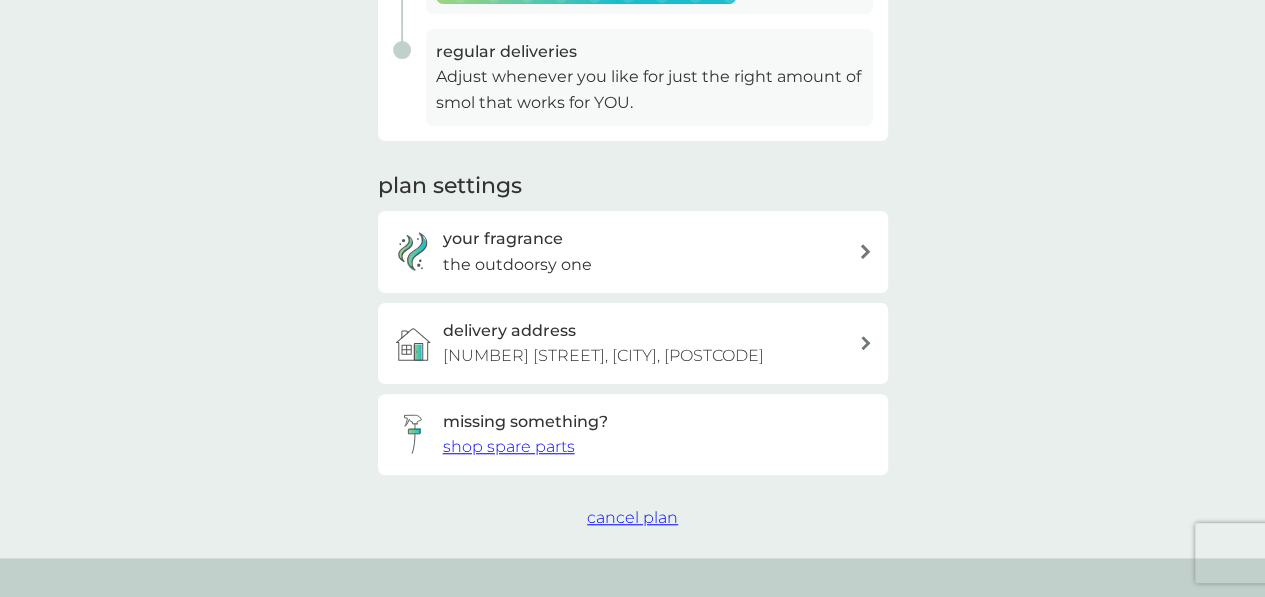 scroll, scrollTop: 682, scrollLeft: 0, axis: vertical 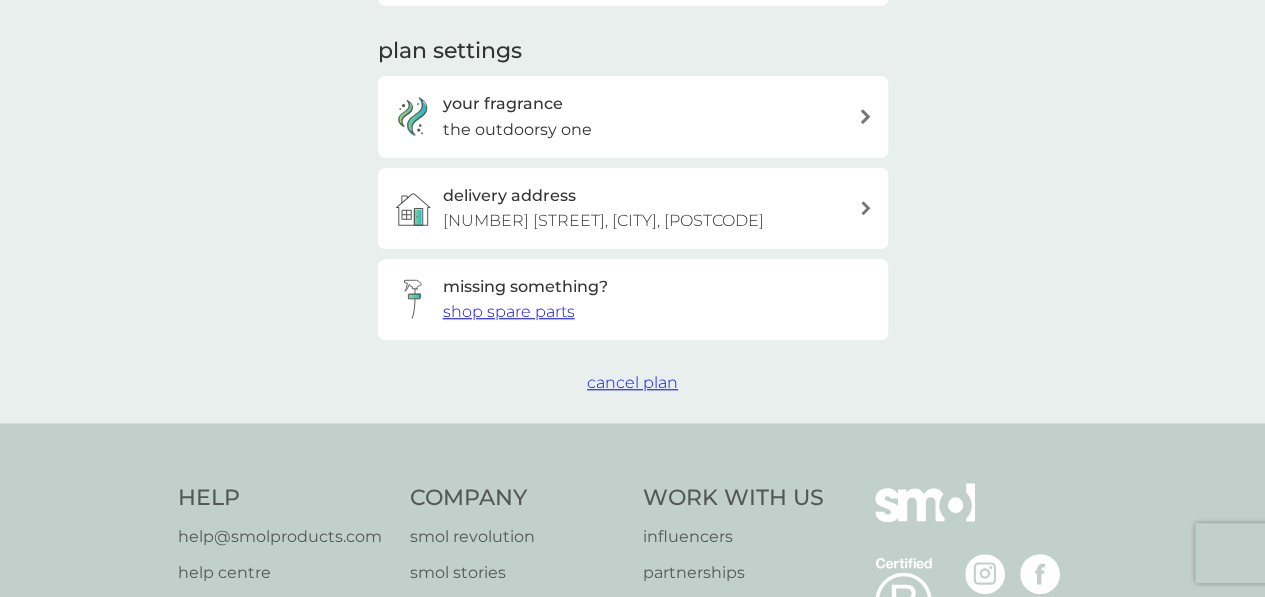 click on "cancel plan" at bounding box center [632, 382] 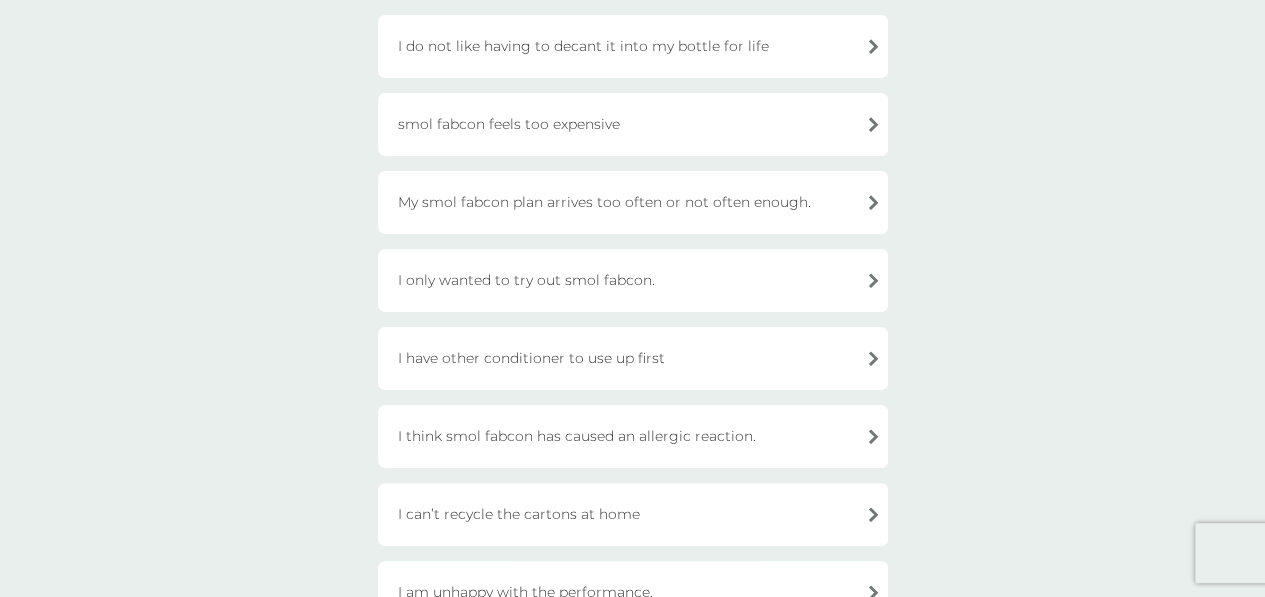 scroll, scrollTop: 298, scrollLeft: 0, axis: vertical 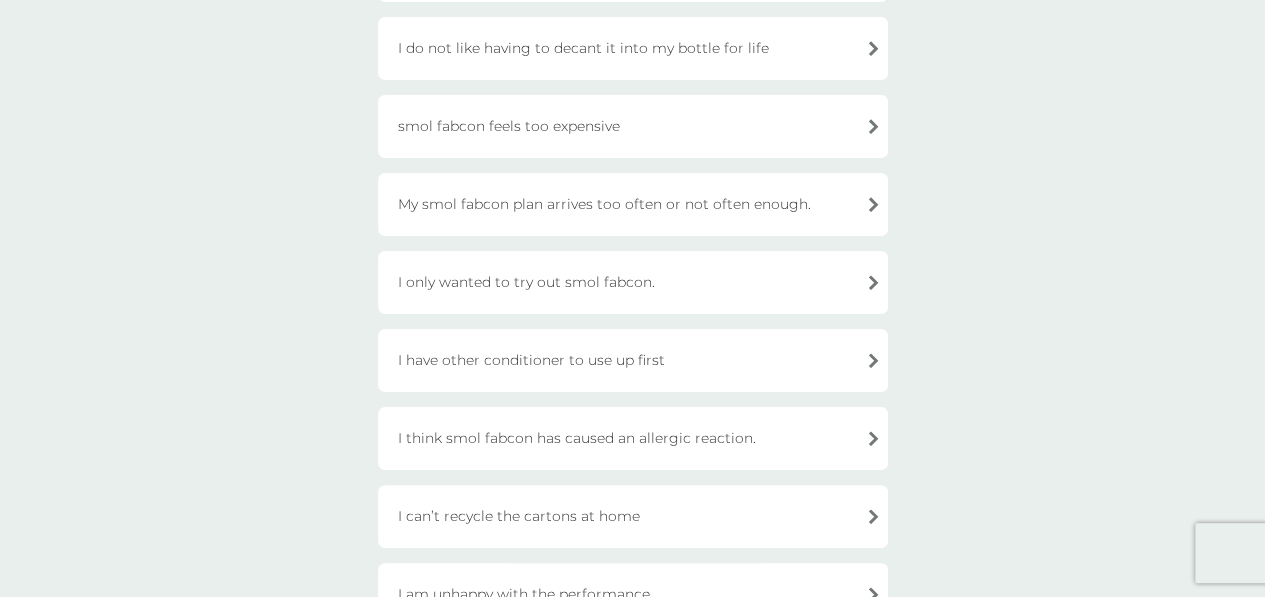 click on "smol fabcon feels too expensive" at bounding box center (633, 126) 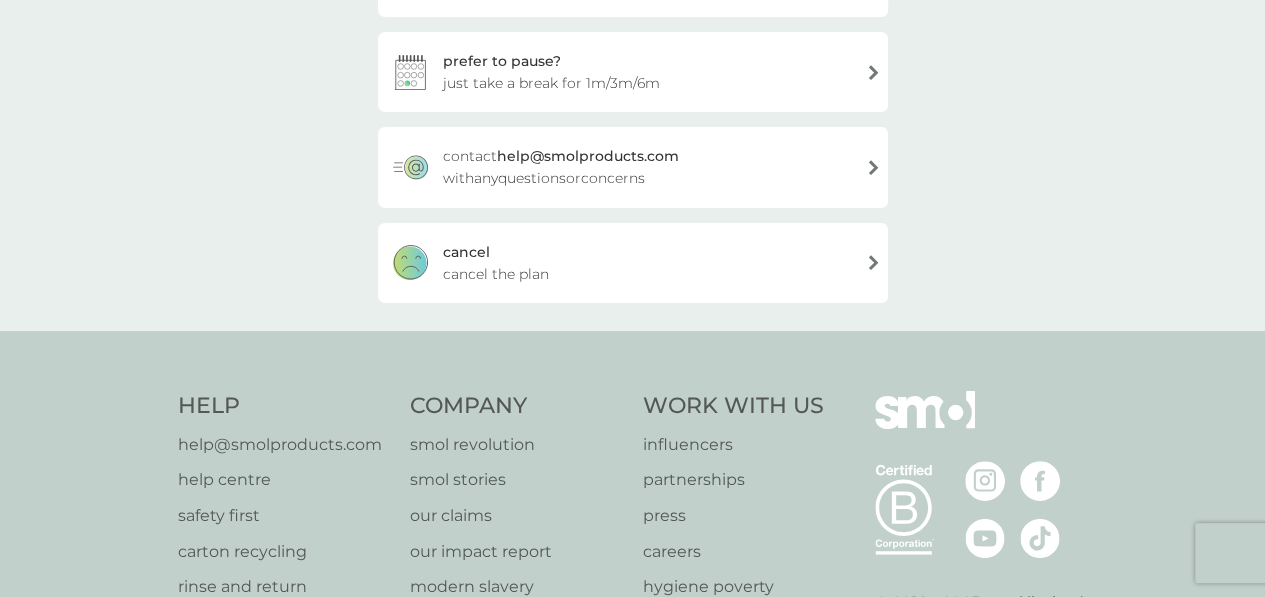 click on "cancel cancel the plan" at bounding box center (633, 263) 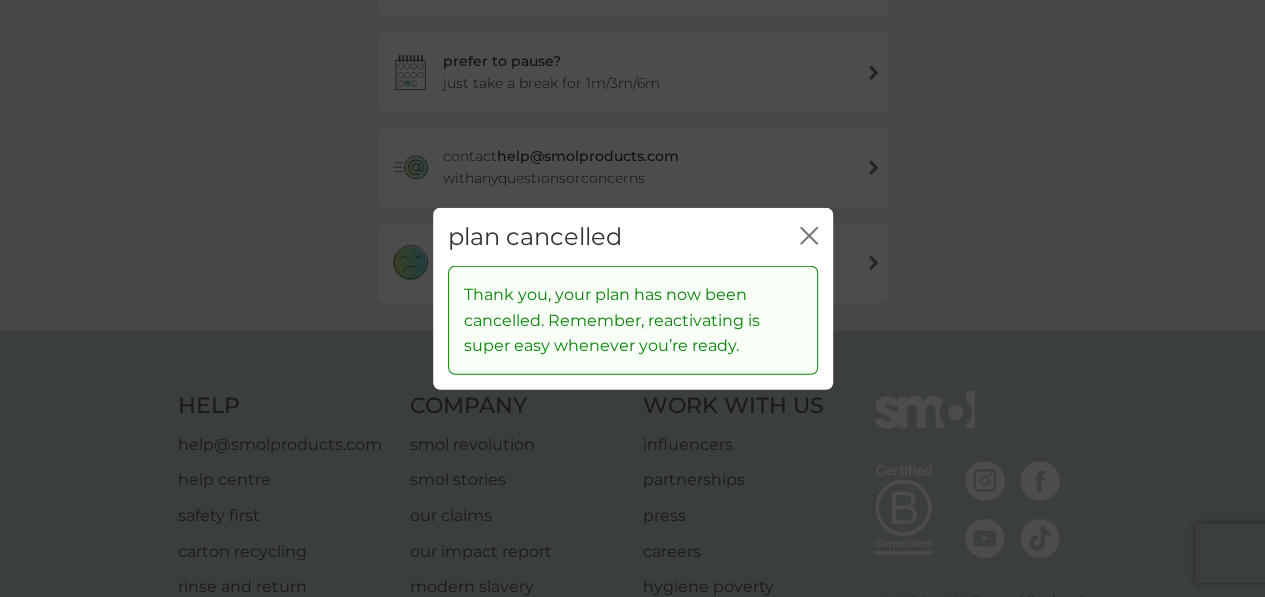 click on "close" 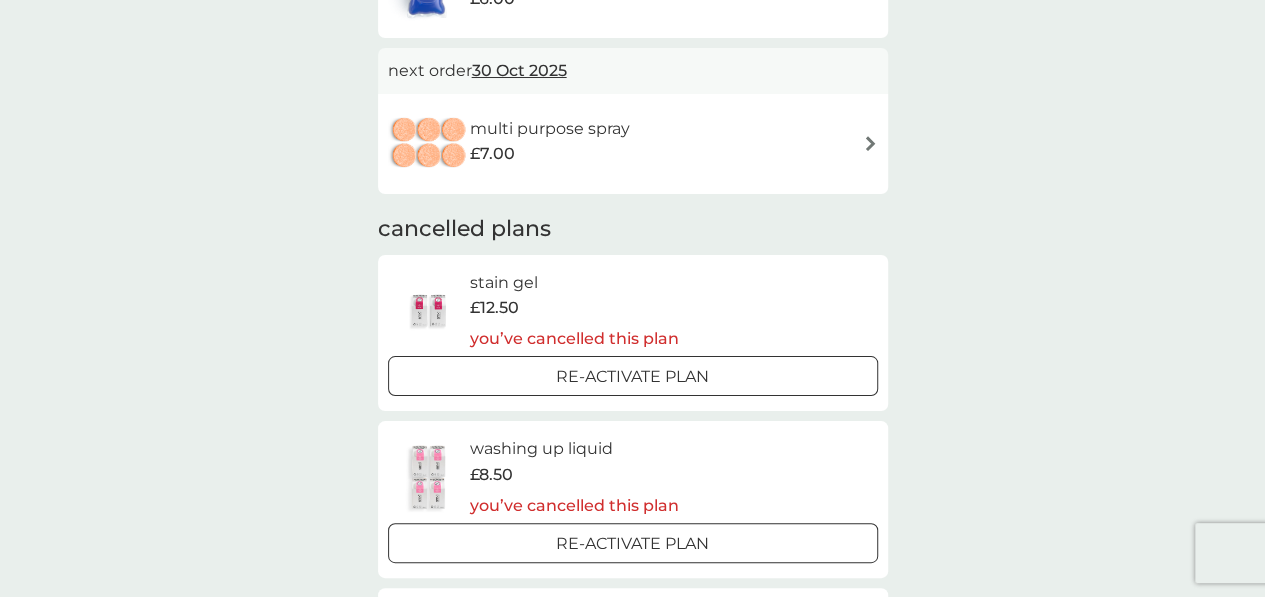 scroll, scrollTop: 0, scrollLeft: 0, axis: both 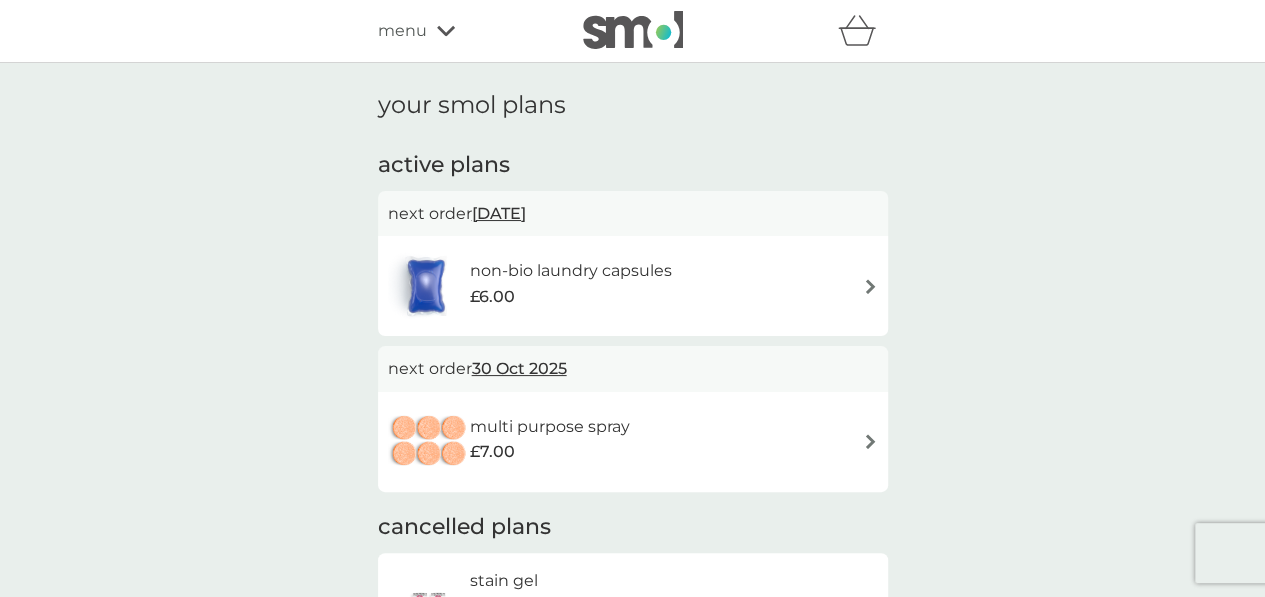 click on "menu" at bounding box center (402, 31) 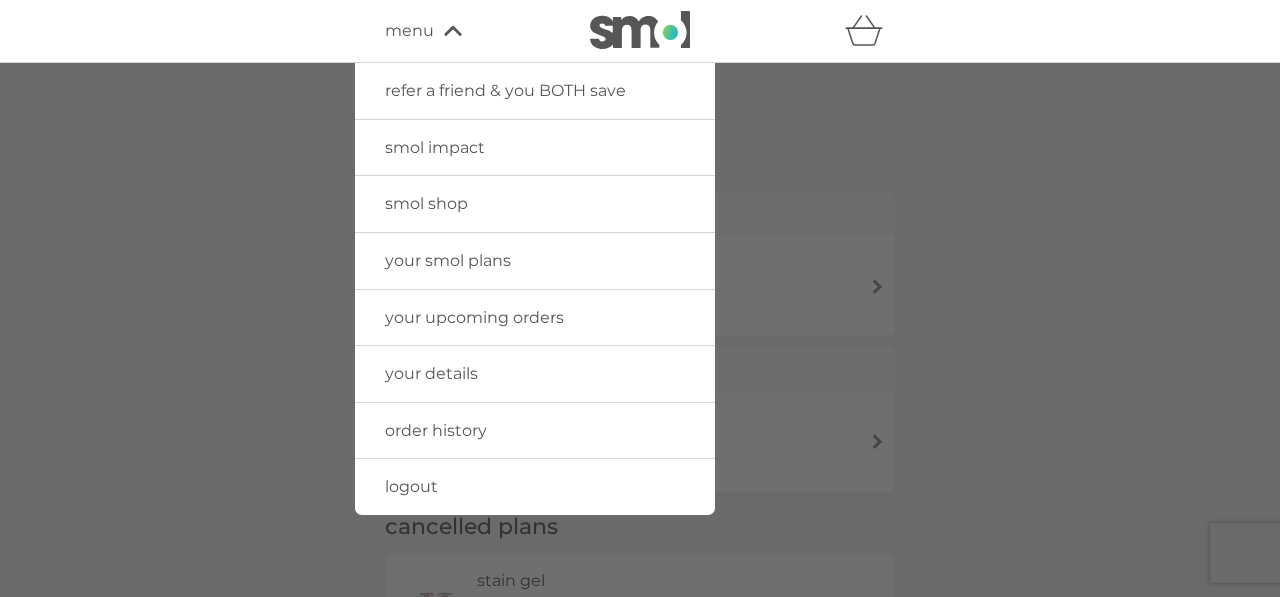 click on "smol impact" at bounding box center [435, 147] 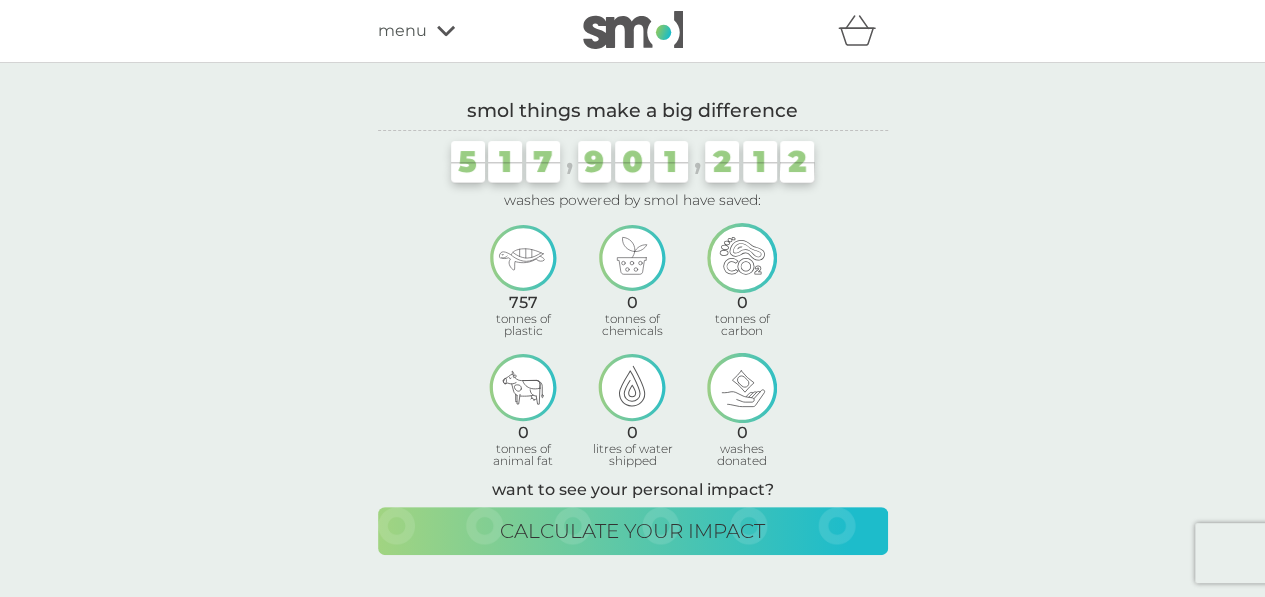 click on "menu" at bounding box center [463, 31] 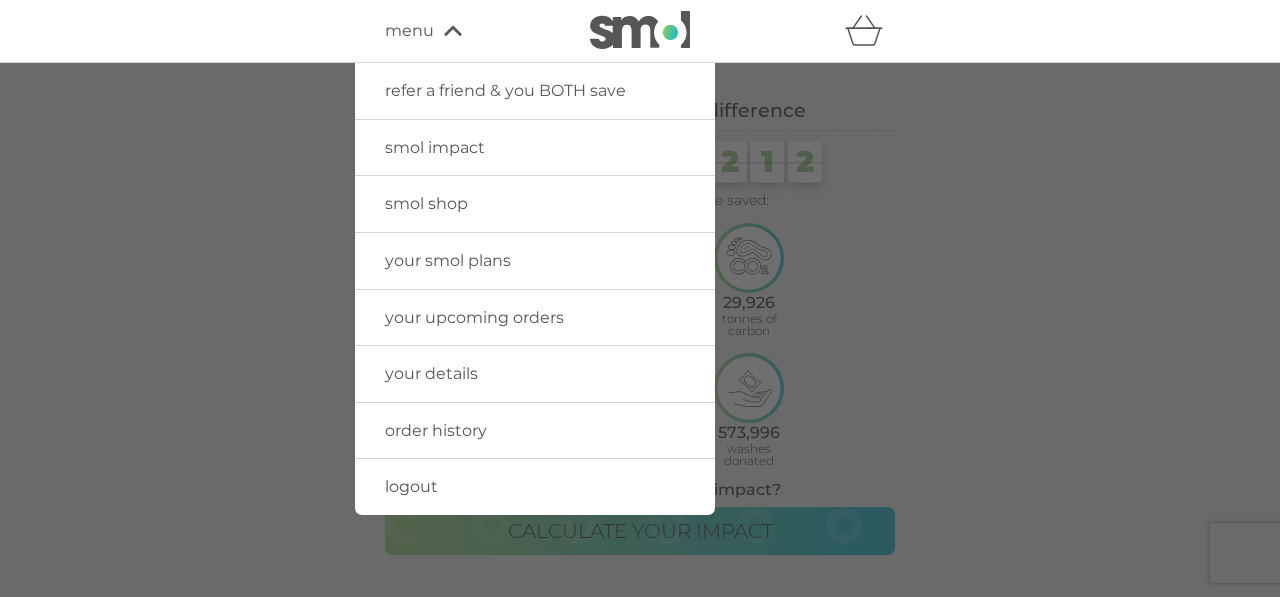 click on "smol shop" at bounding box center [426, 203] 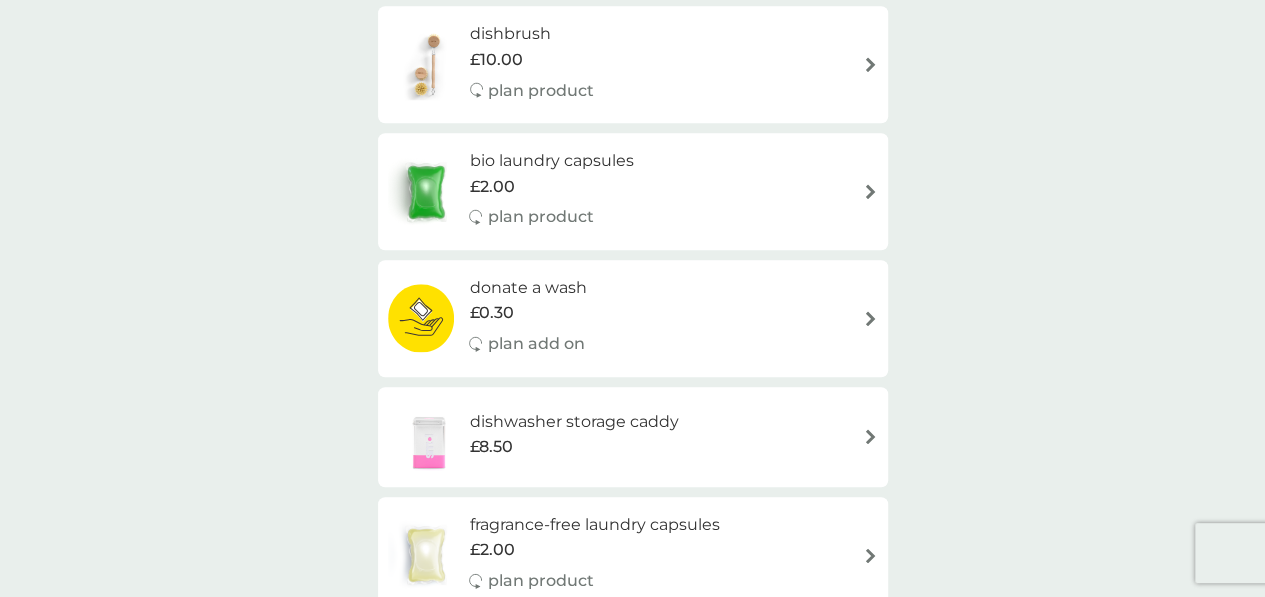 scroll, scrollTop: 708, scrollLeft: 0, axis: vertical 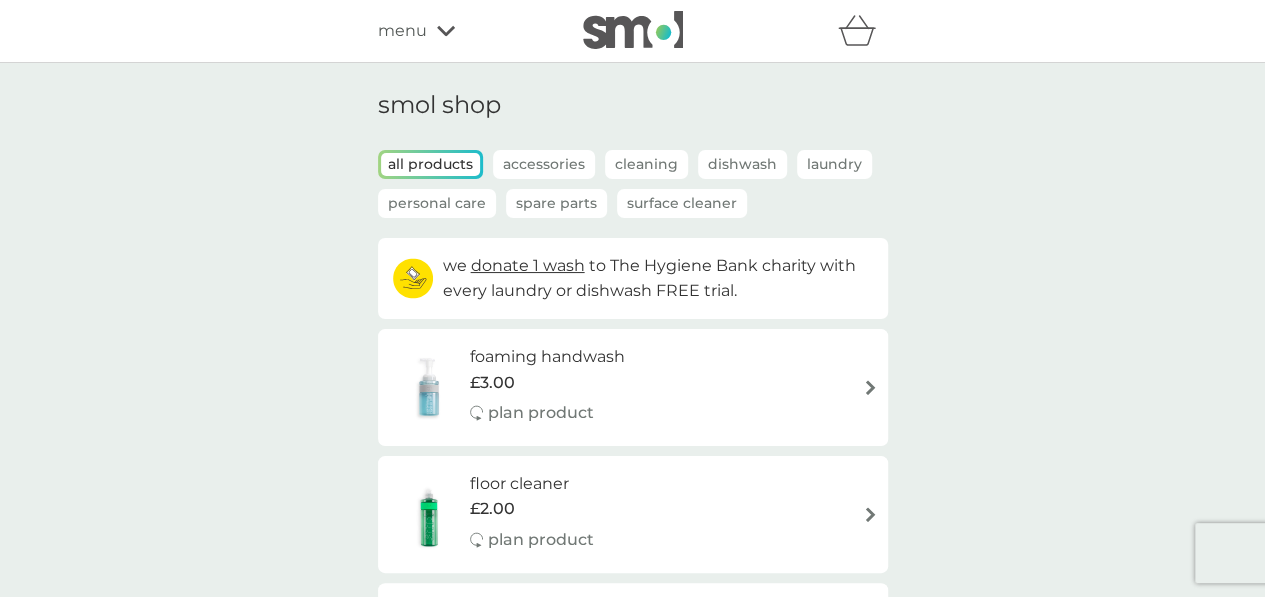 click on "refer a friend & you BOTH save smol impact smol shop your smol plans your upcoming orders your details order history logout menu" at bounding box center (632, 31) 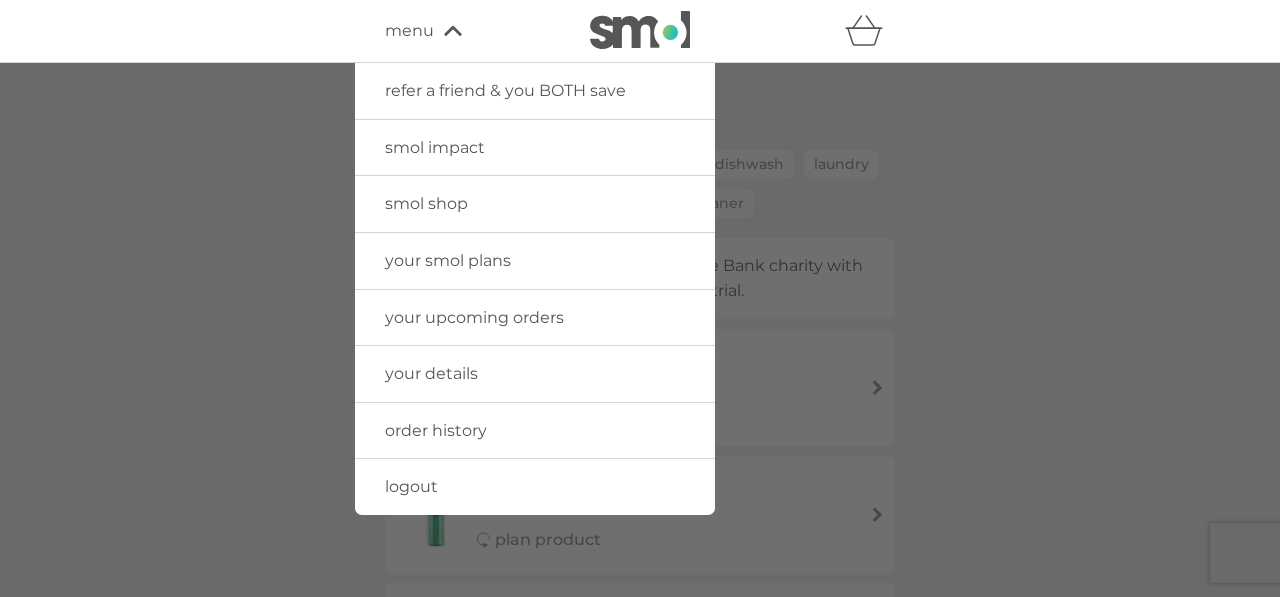 click on "logout" at bounding box center [411, 486] 